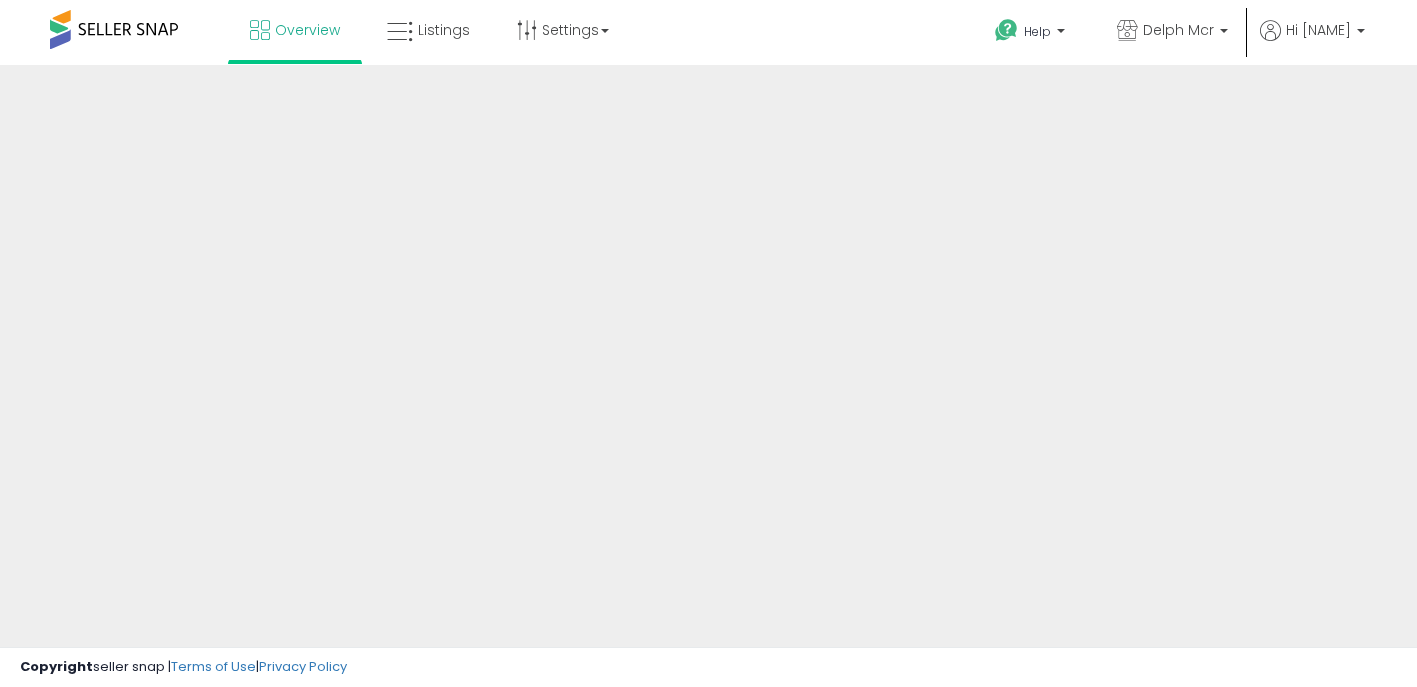 scroll, scrollTop: 0, scrollLeft: 0, axis: both 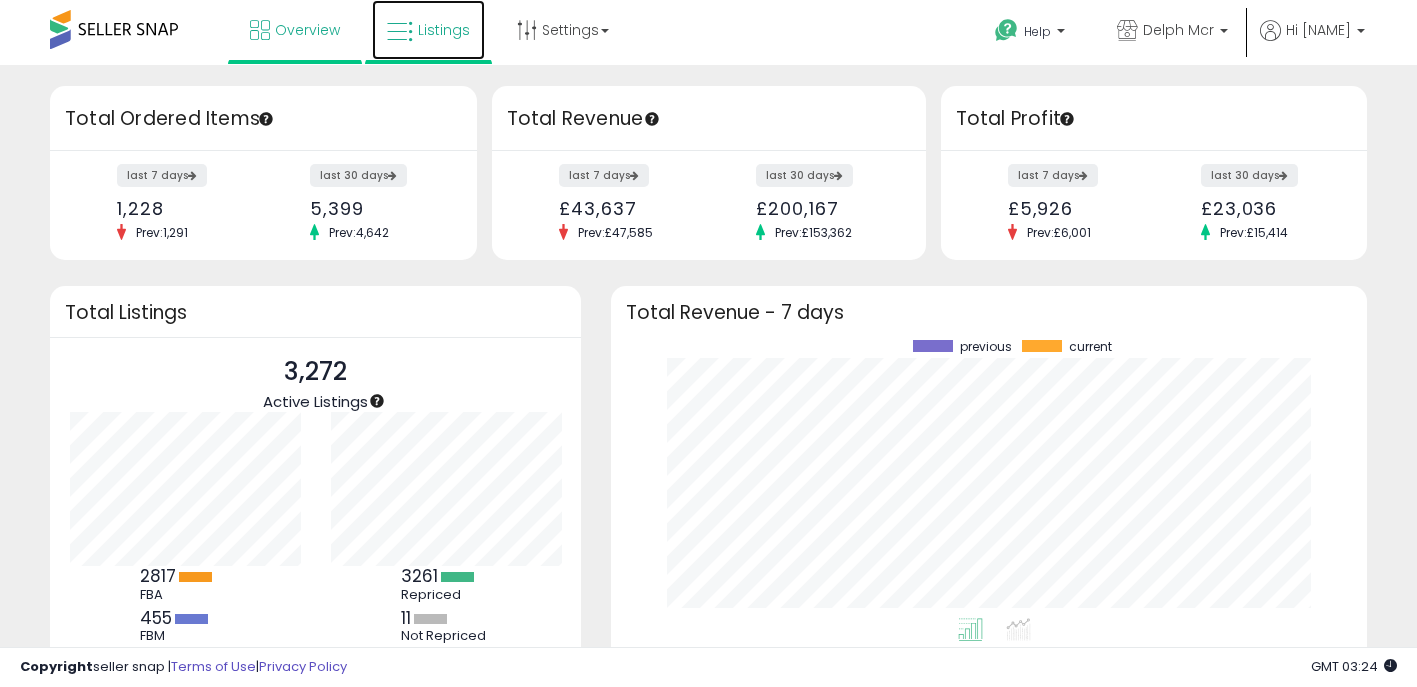 click on "Listings" at bounding box center (428, 30) 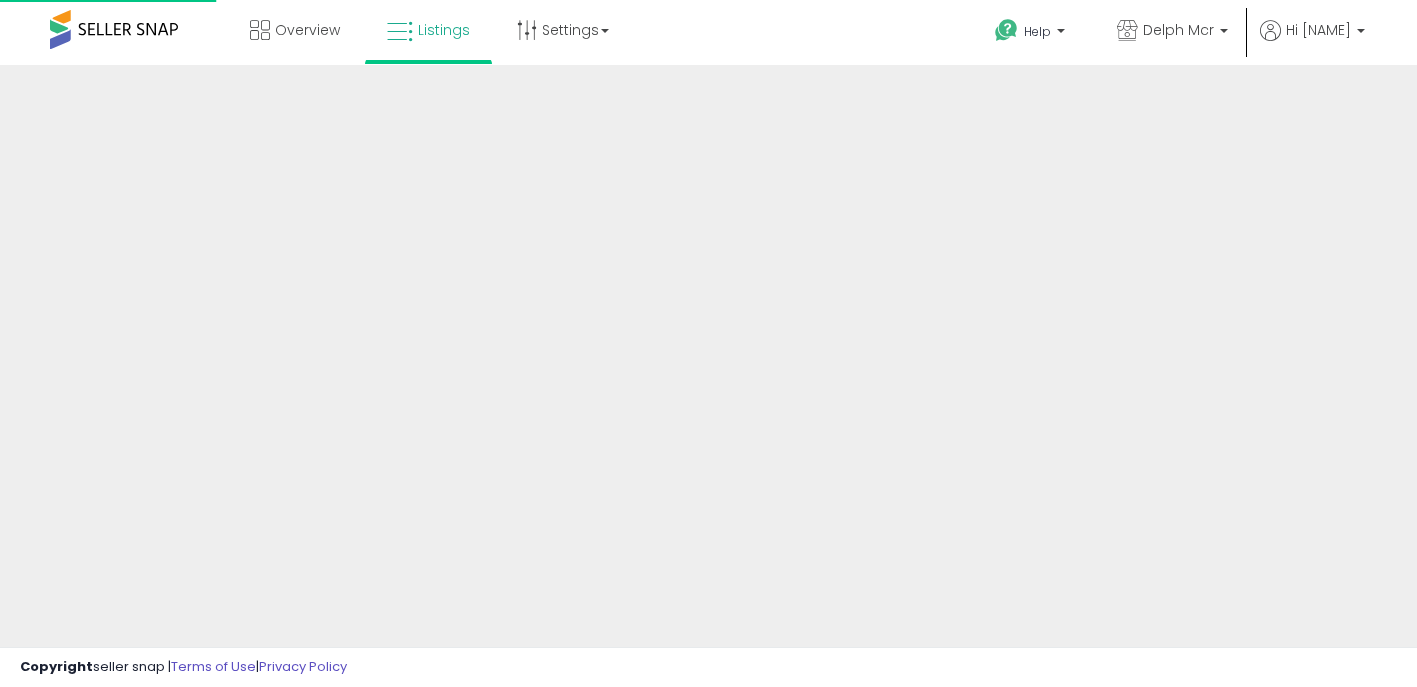 scroll, scrollTop: 0, scrollLeft: 0, axis: both 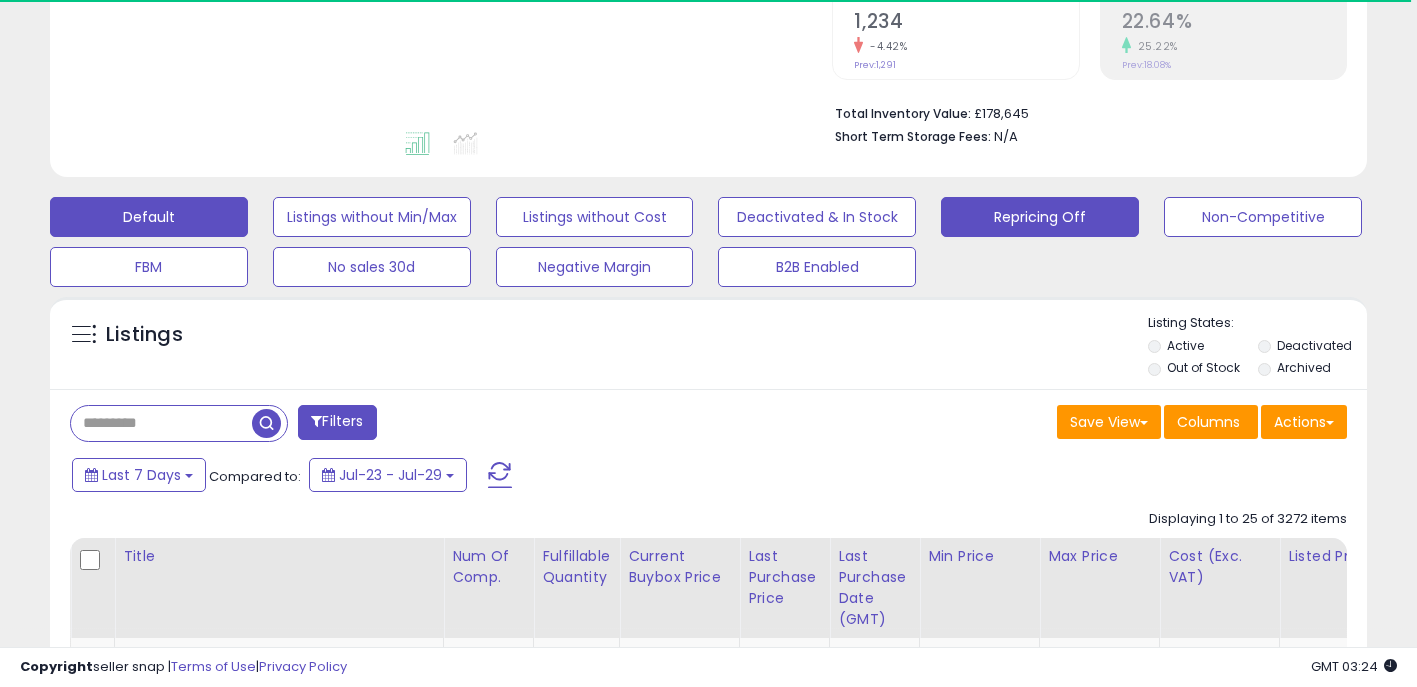 click on "Repricing Off" at bounding box center [372, 217] 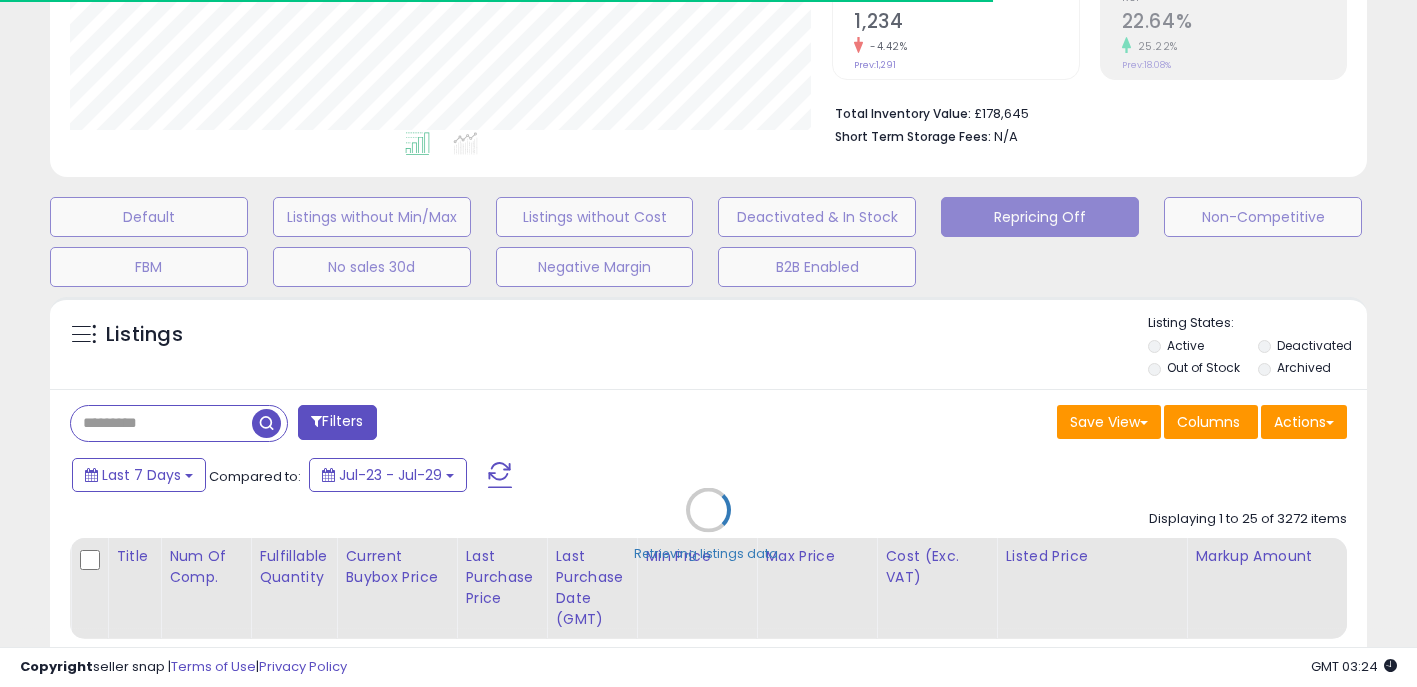 scroll, scrollTop: 999590, scrollLeft: 999237, axis: both 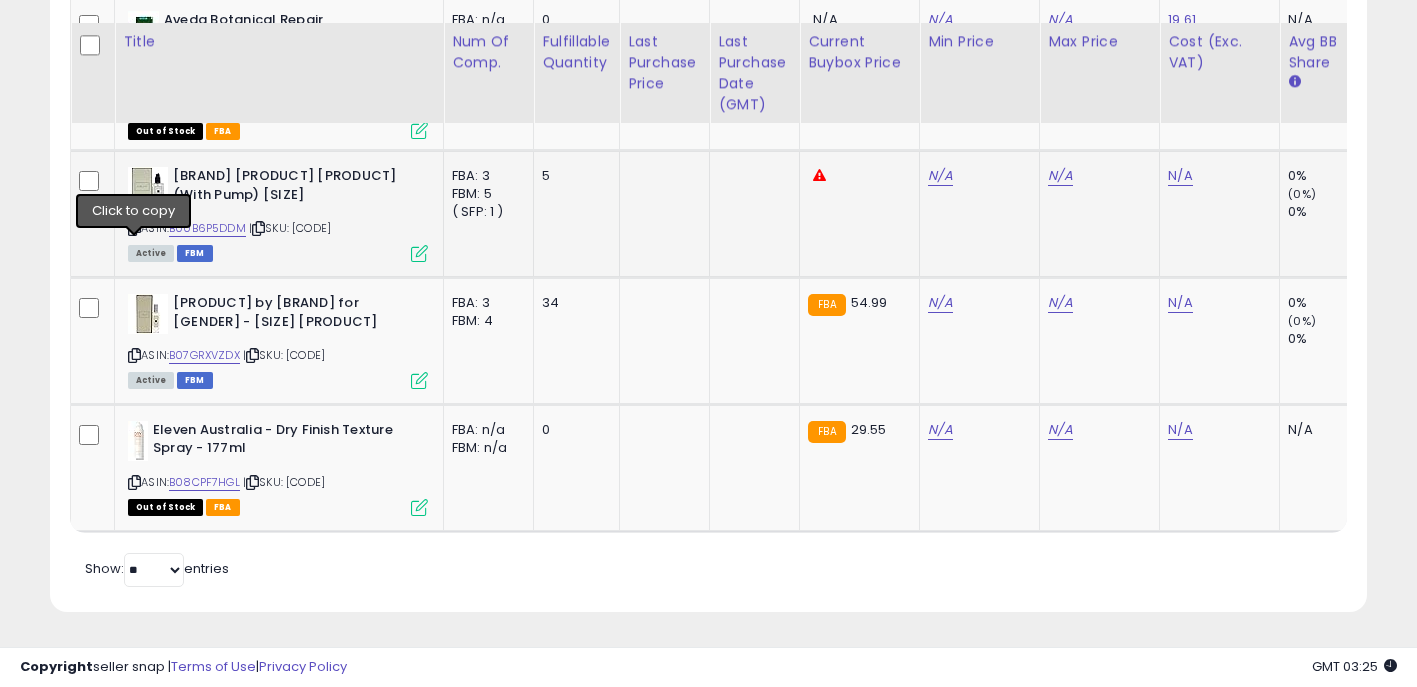 click at bounding box center [134, 228] 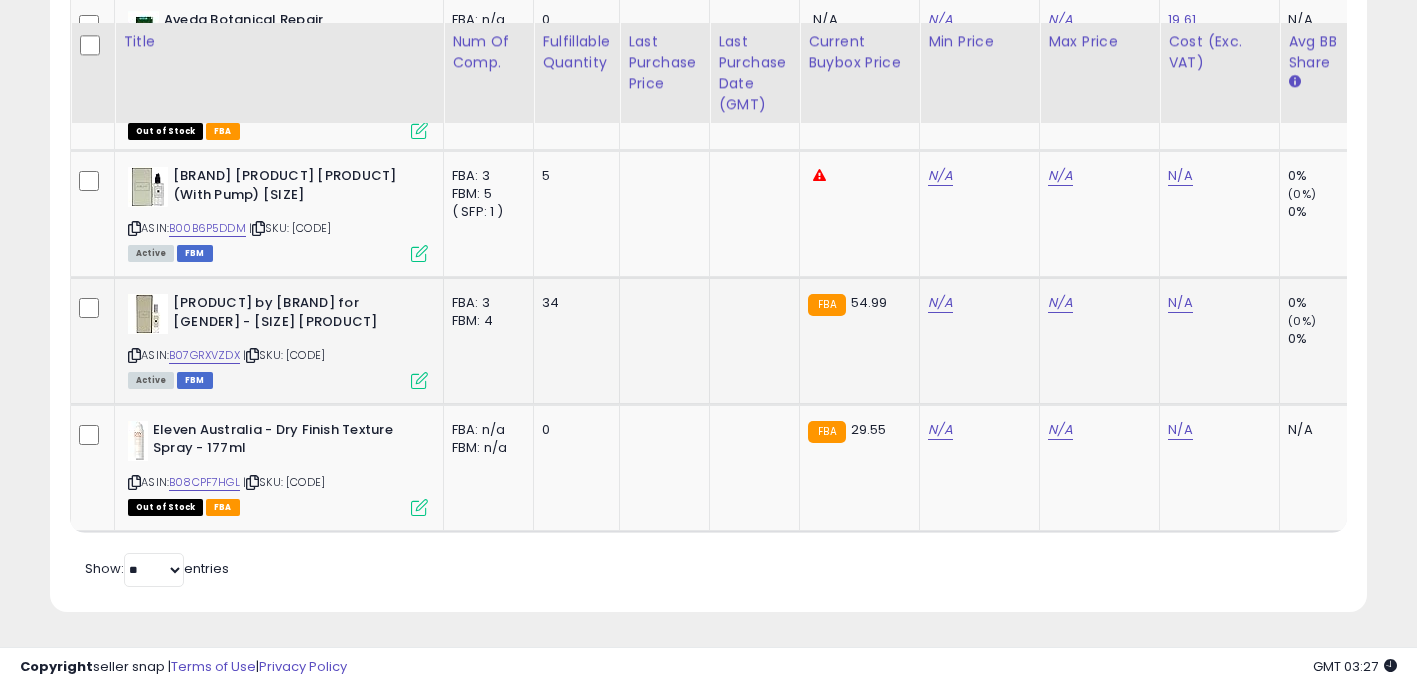 click at bounding box center (134, 355) 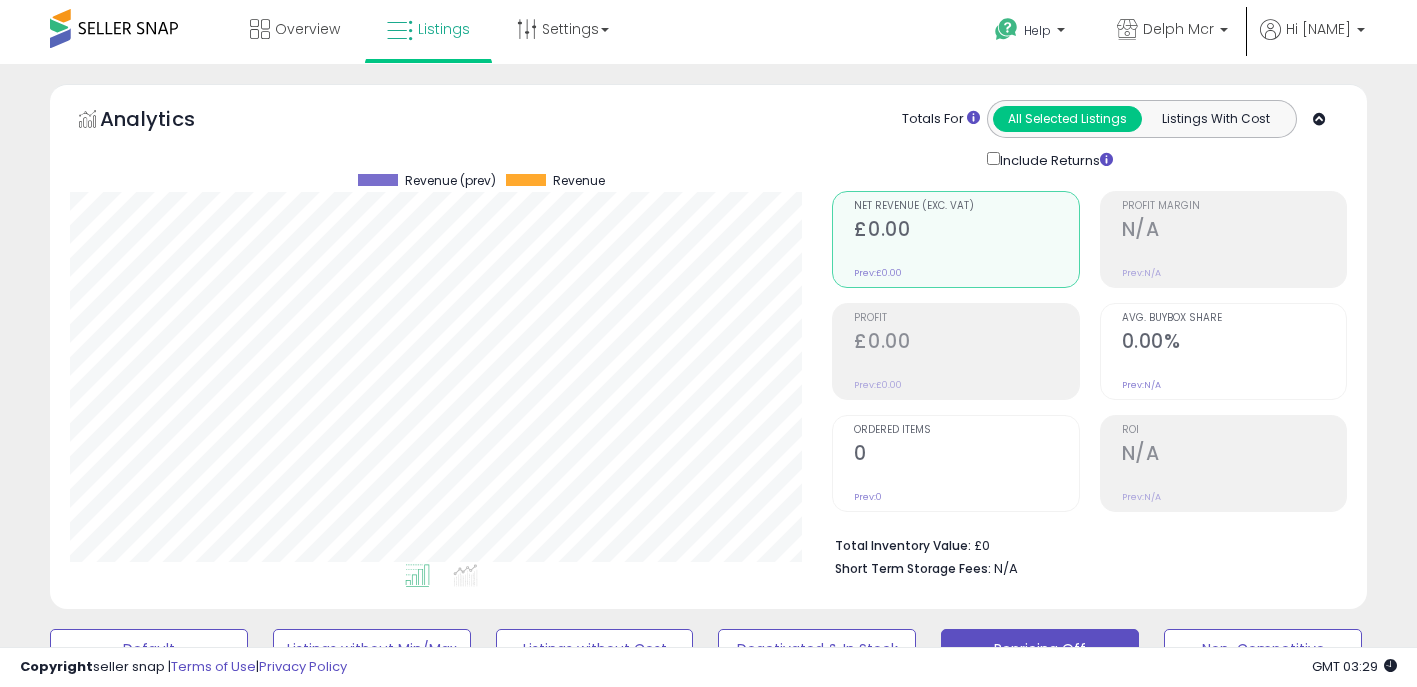 scroll, scrollTop: 0, scrollLeft: 0, axis: both 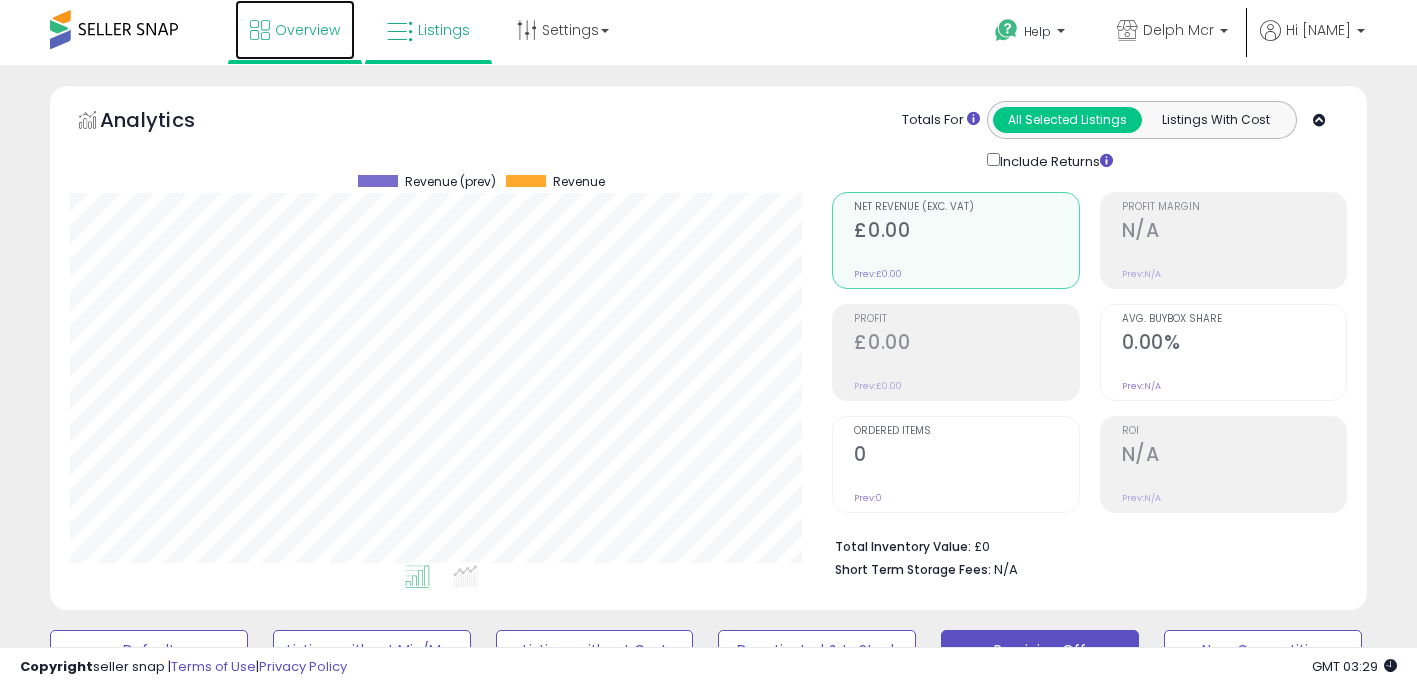 click on "Overview" at bounding box center [307, 30] 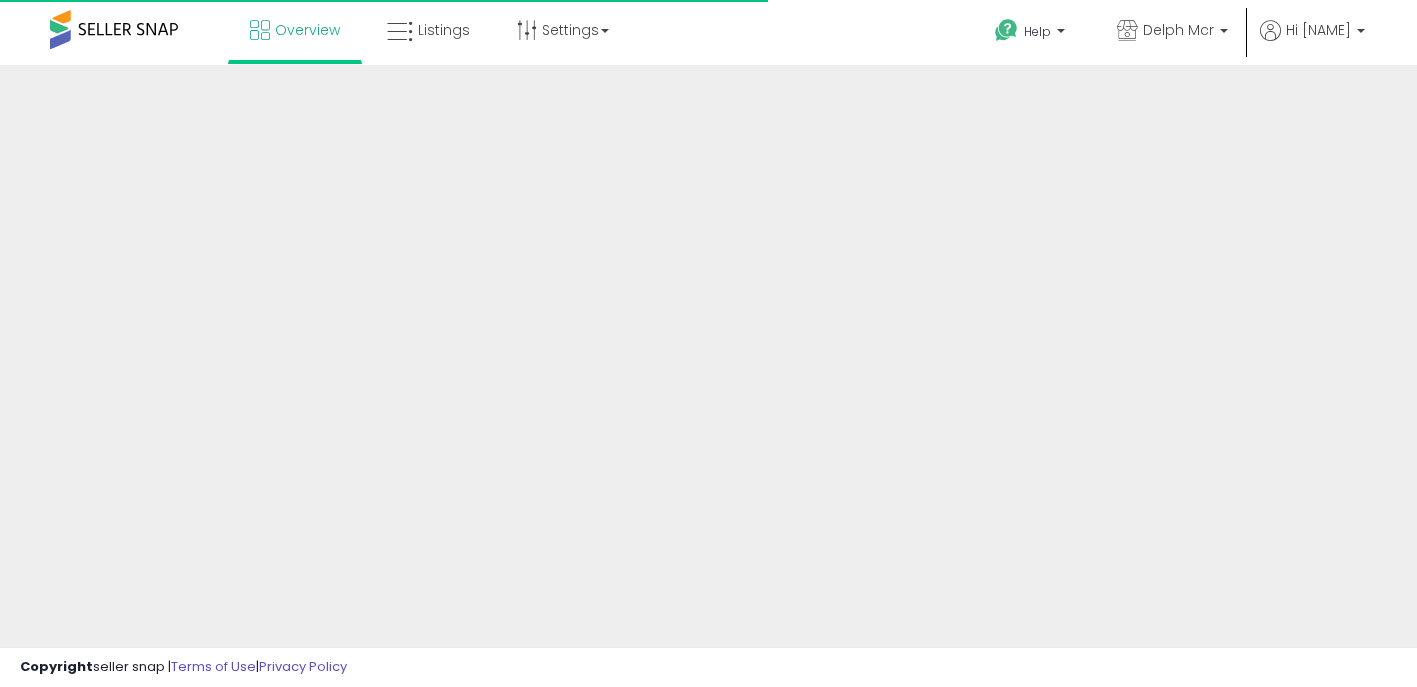 scroll, scrollTop: 0, scrollLeft: 0, axis: both 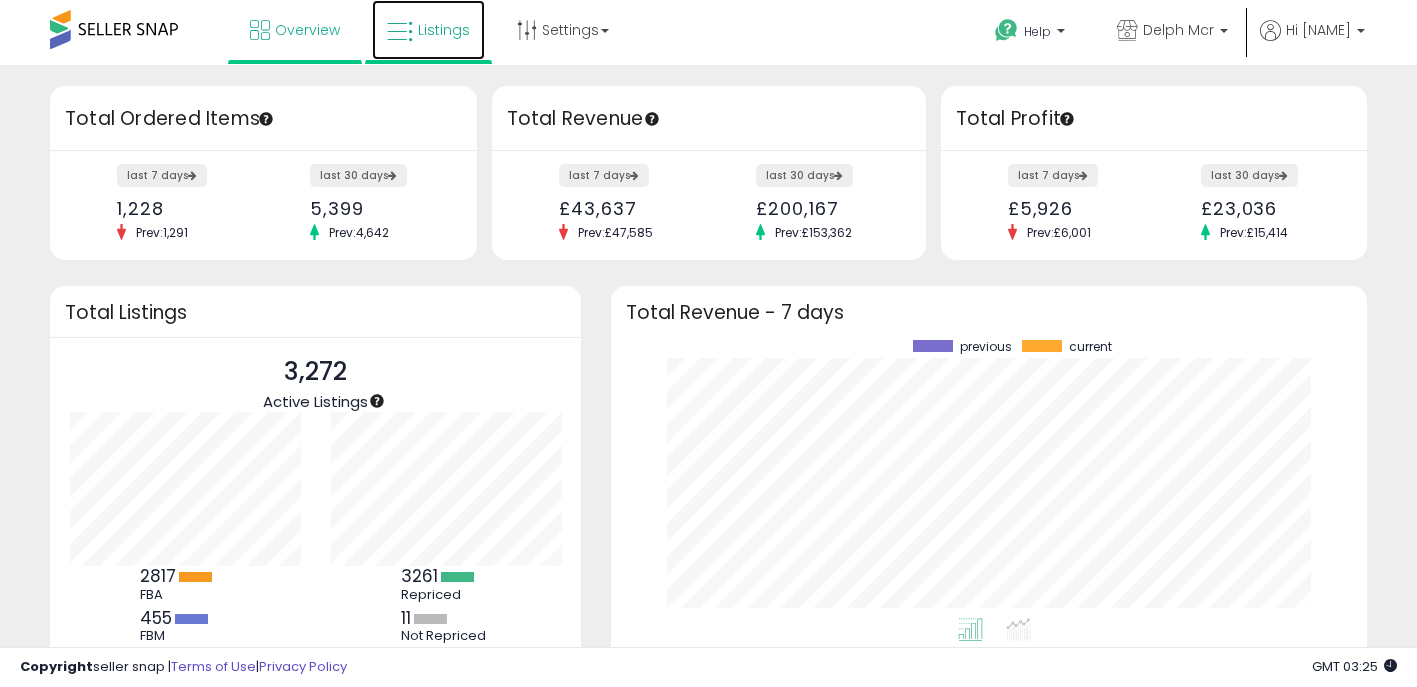 click on "Listings" at bounding box center [428, 30] 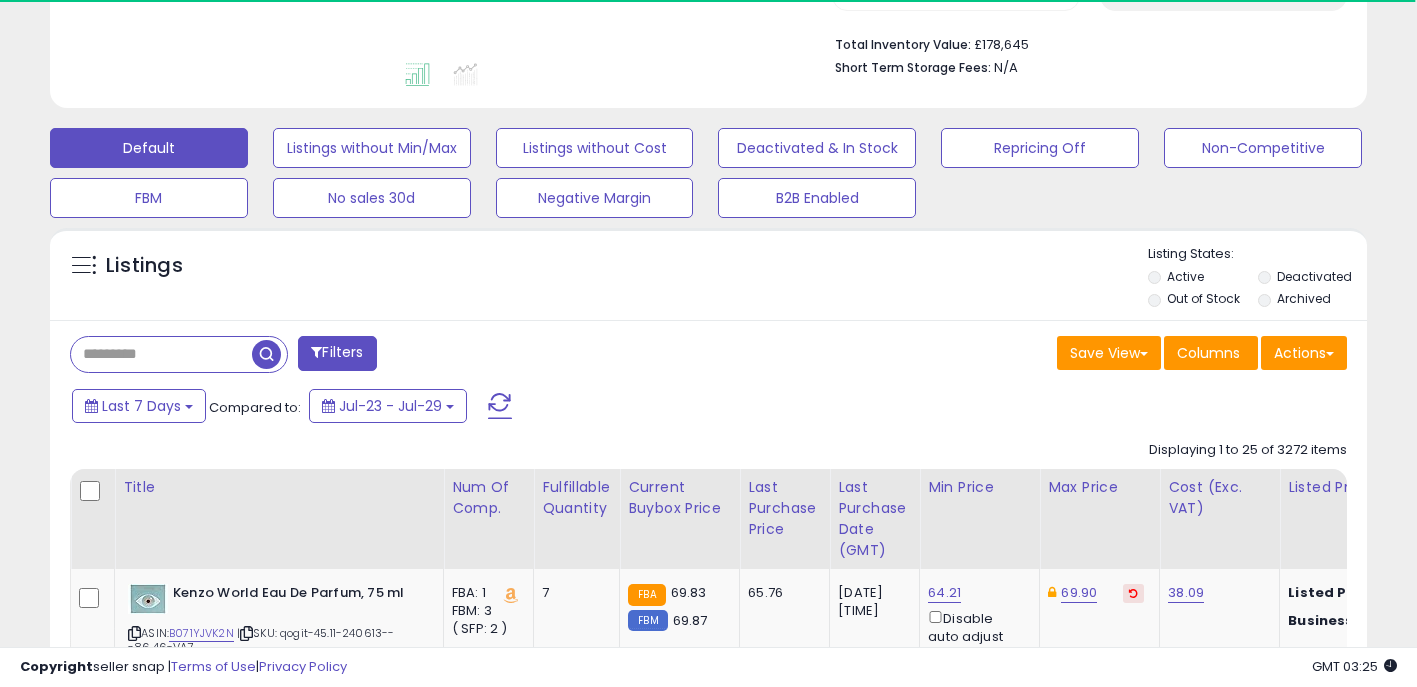 scroll, scrollTop: 568, scrollLeft: 0, axis: vertical 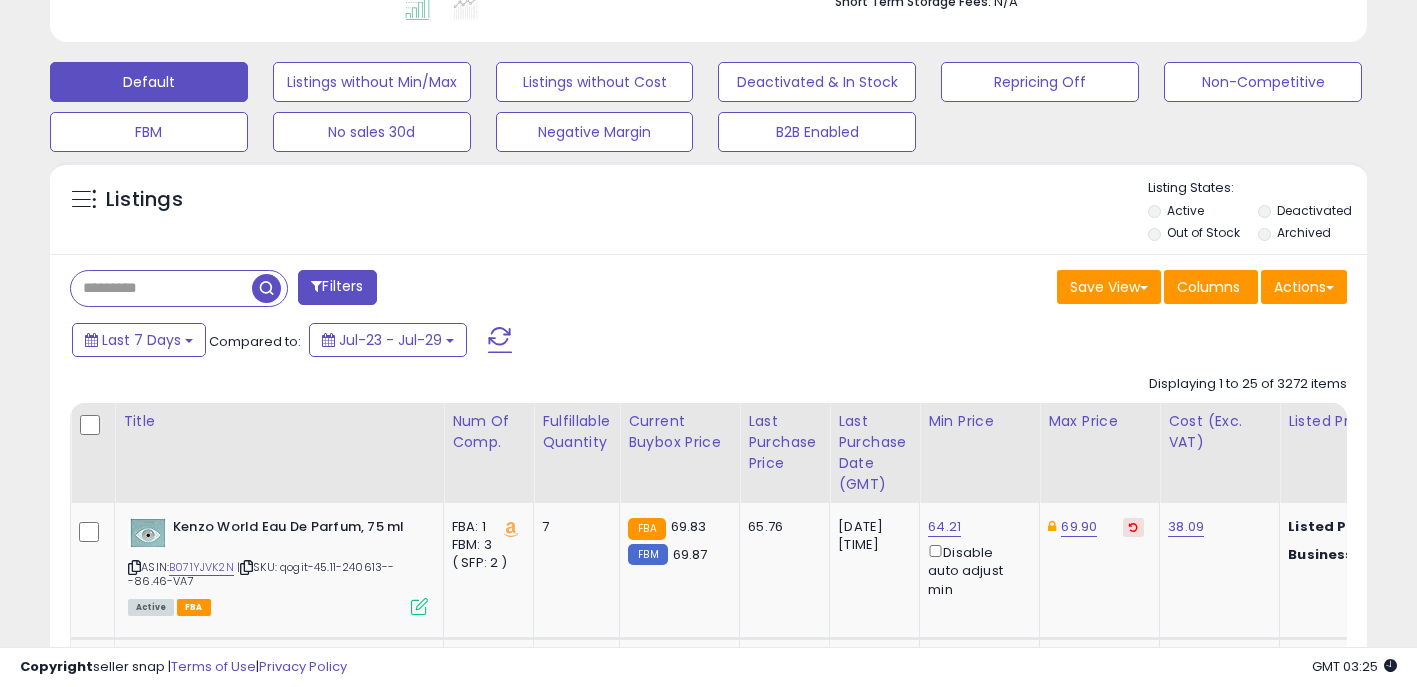 click at bounding box center (161, 288) 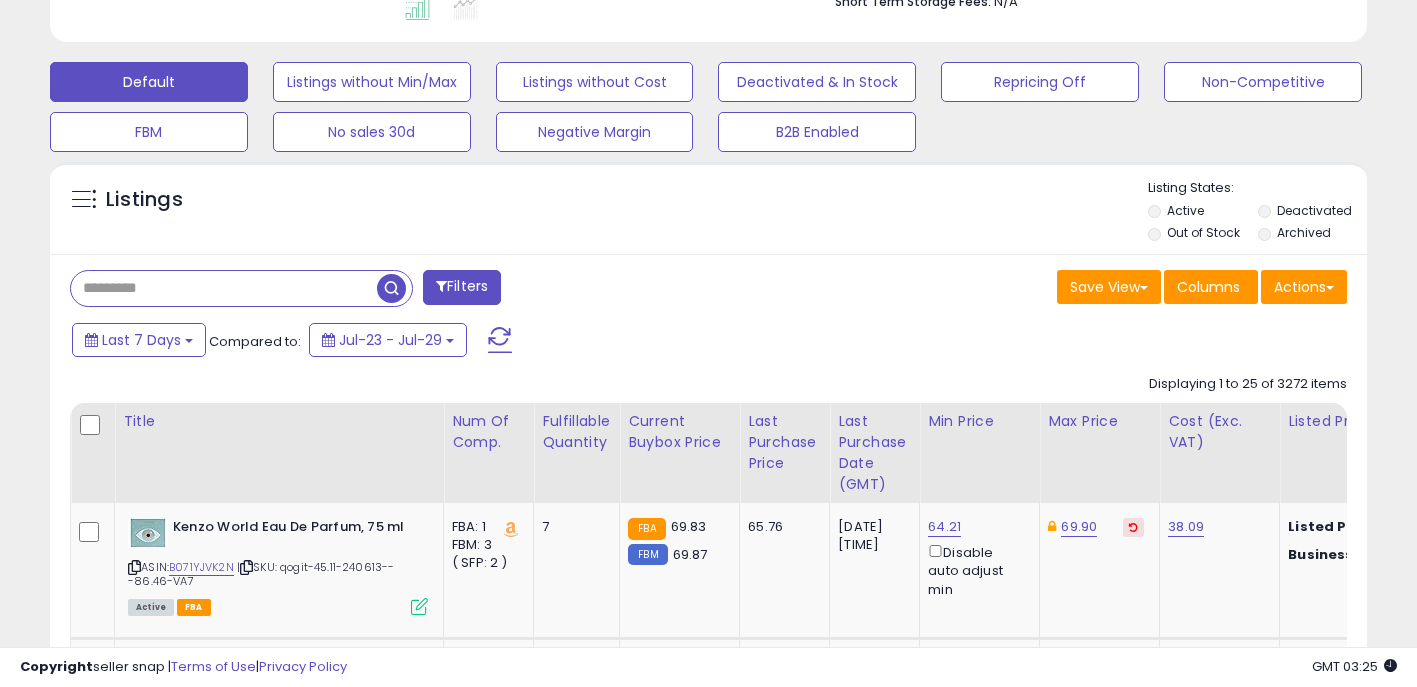 paste on "**********" 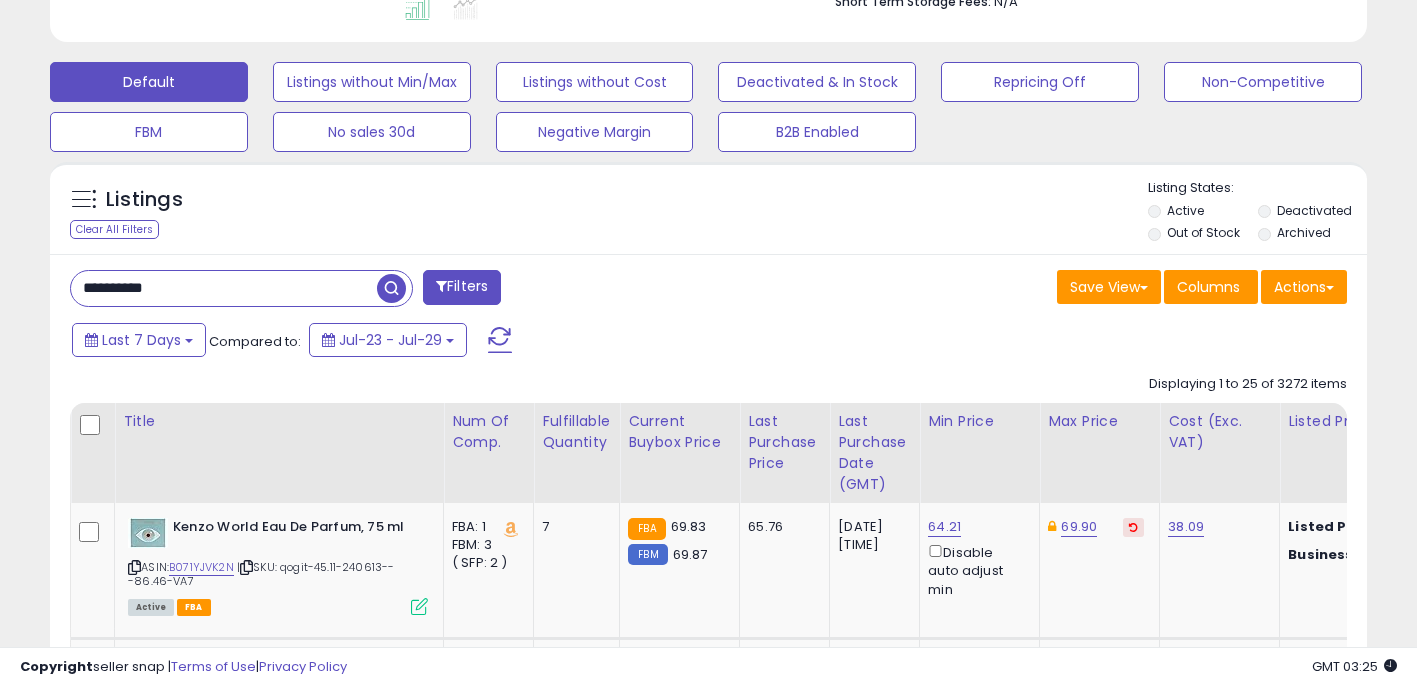 type on "**********" 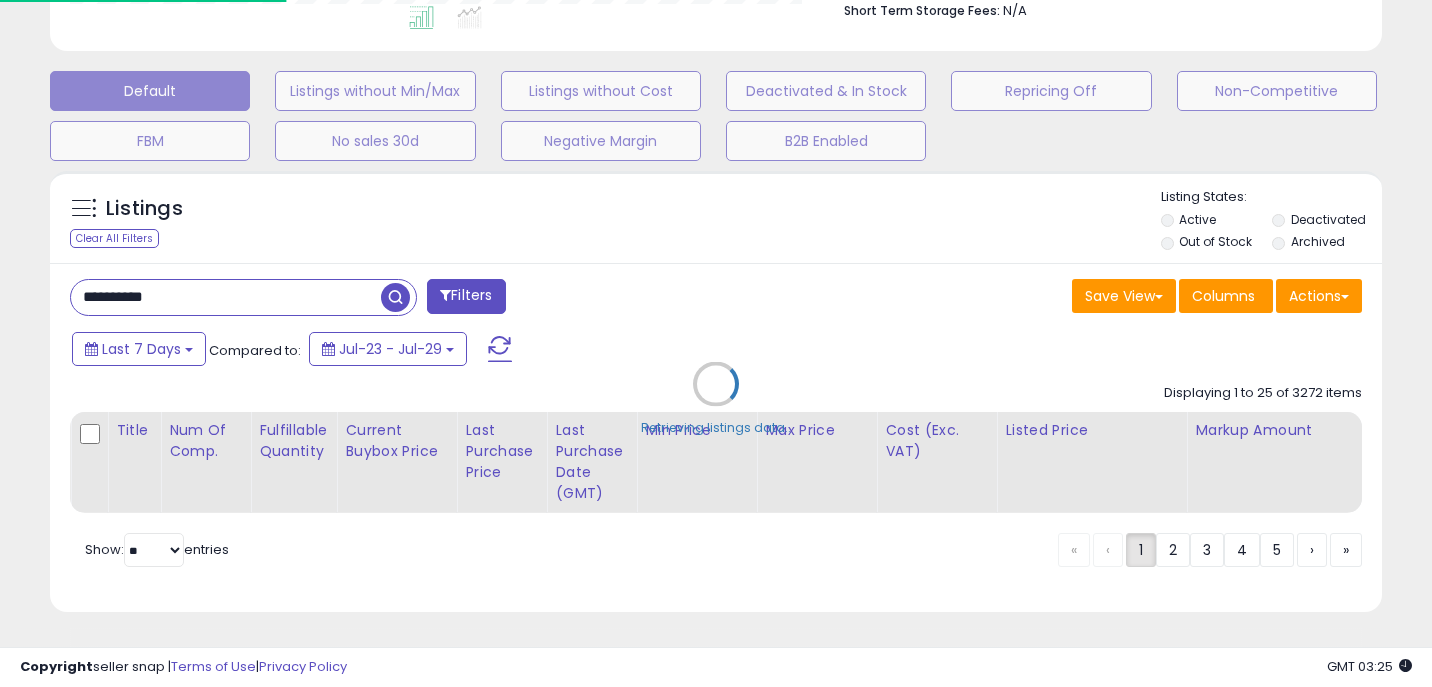 scroll, scrollTop: 999590, scrollLeft: 999229, axis: both 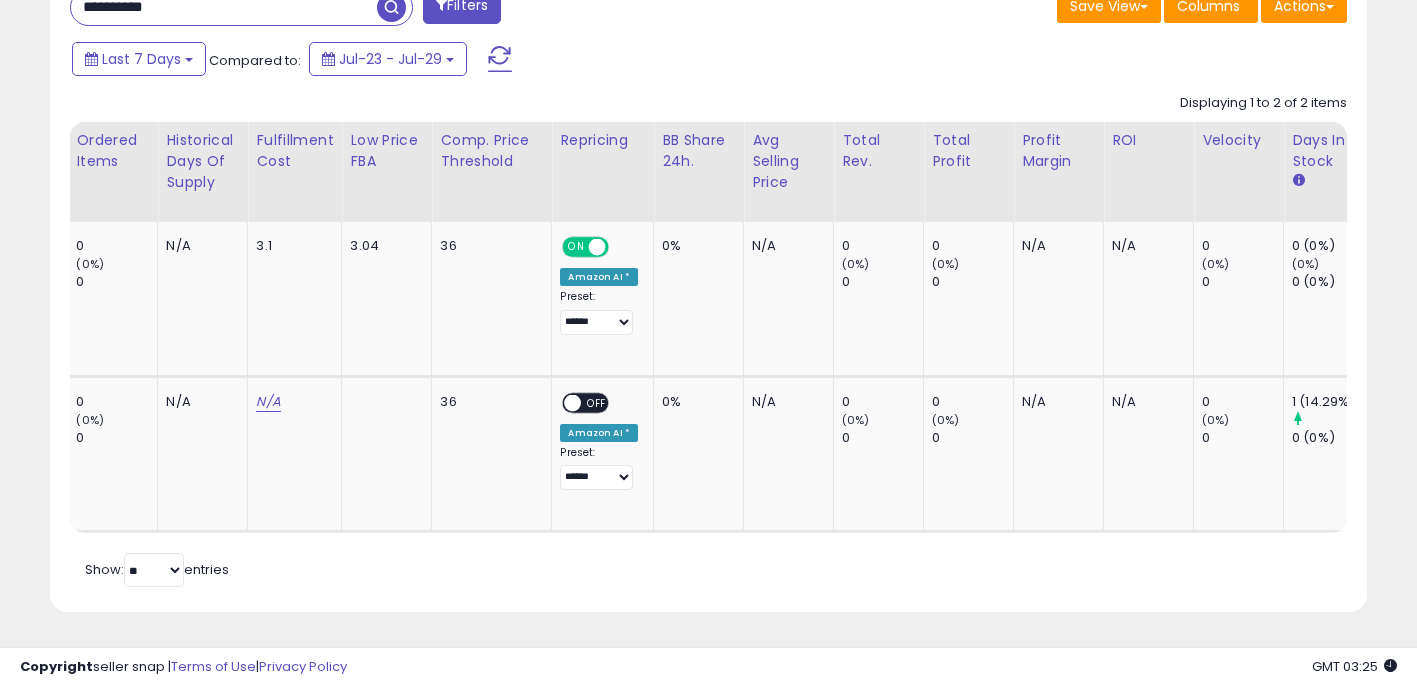 drag, startPoint x: 873, startPoint y: 546, endPoint x: 824, endPoint y: 547, distance: 49.010204 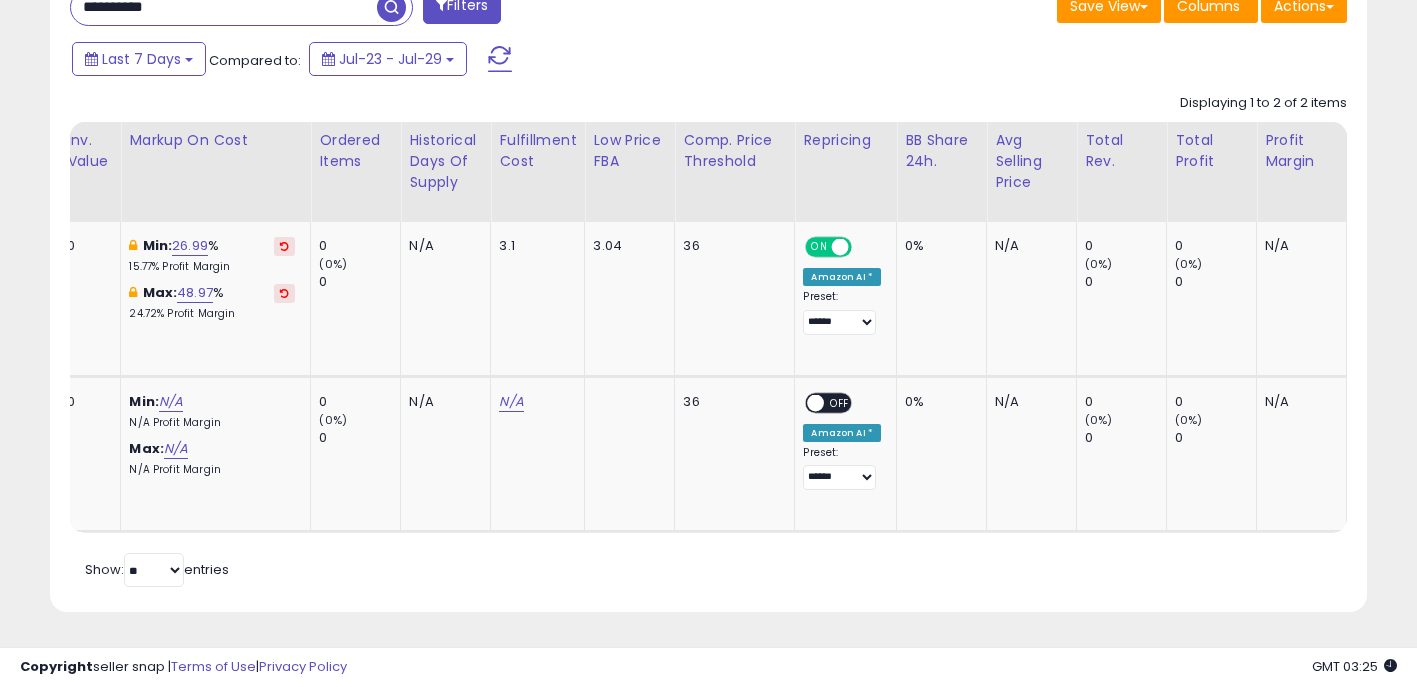 scroll, scrollTop: 0, scrollLeft: 1800, axis: horizontal 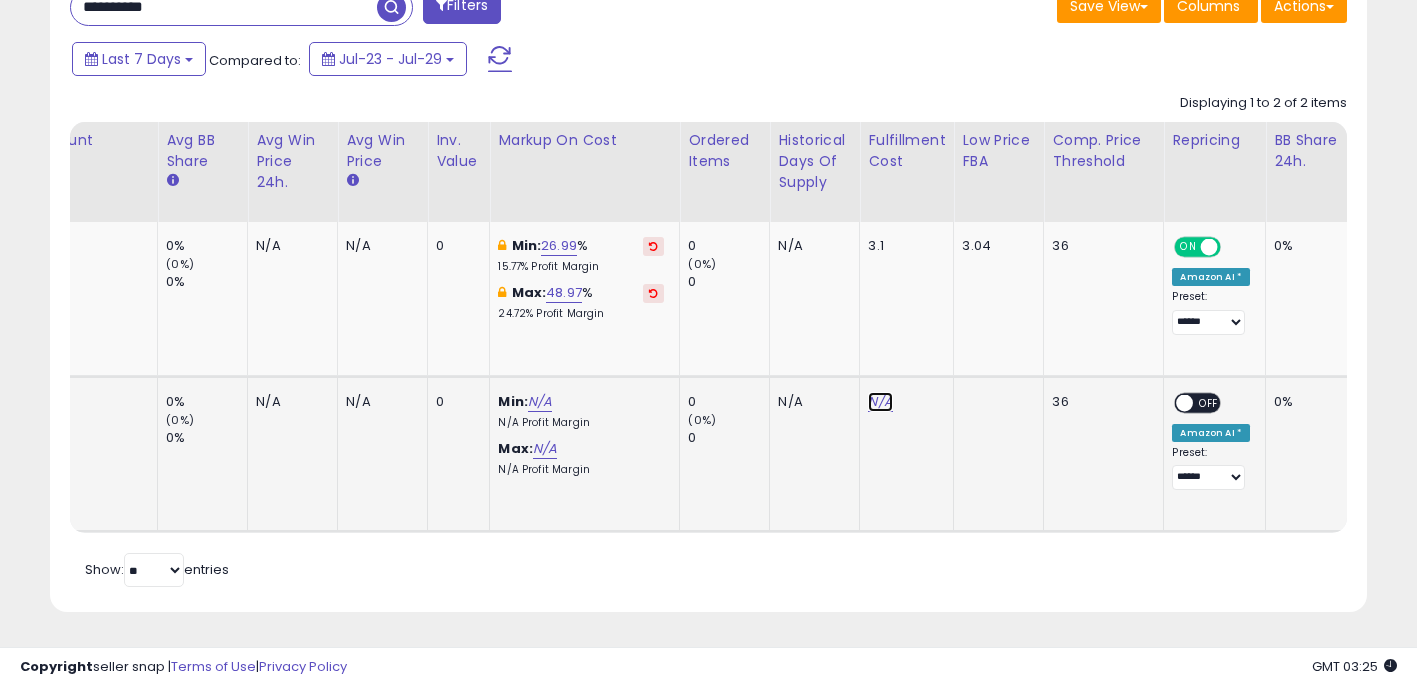 click on "N/A" at bounding box center (880, 402) 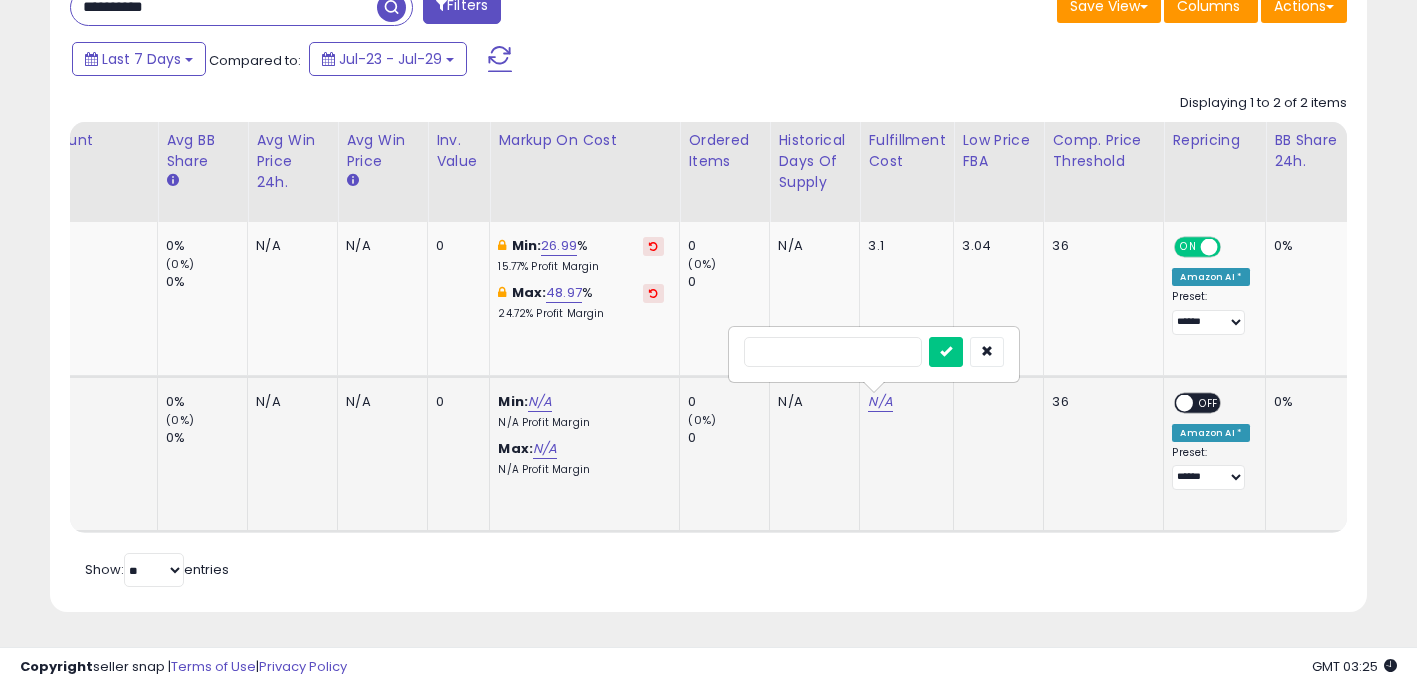 type on "*" 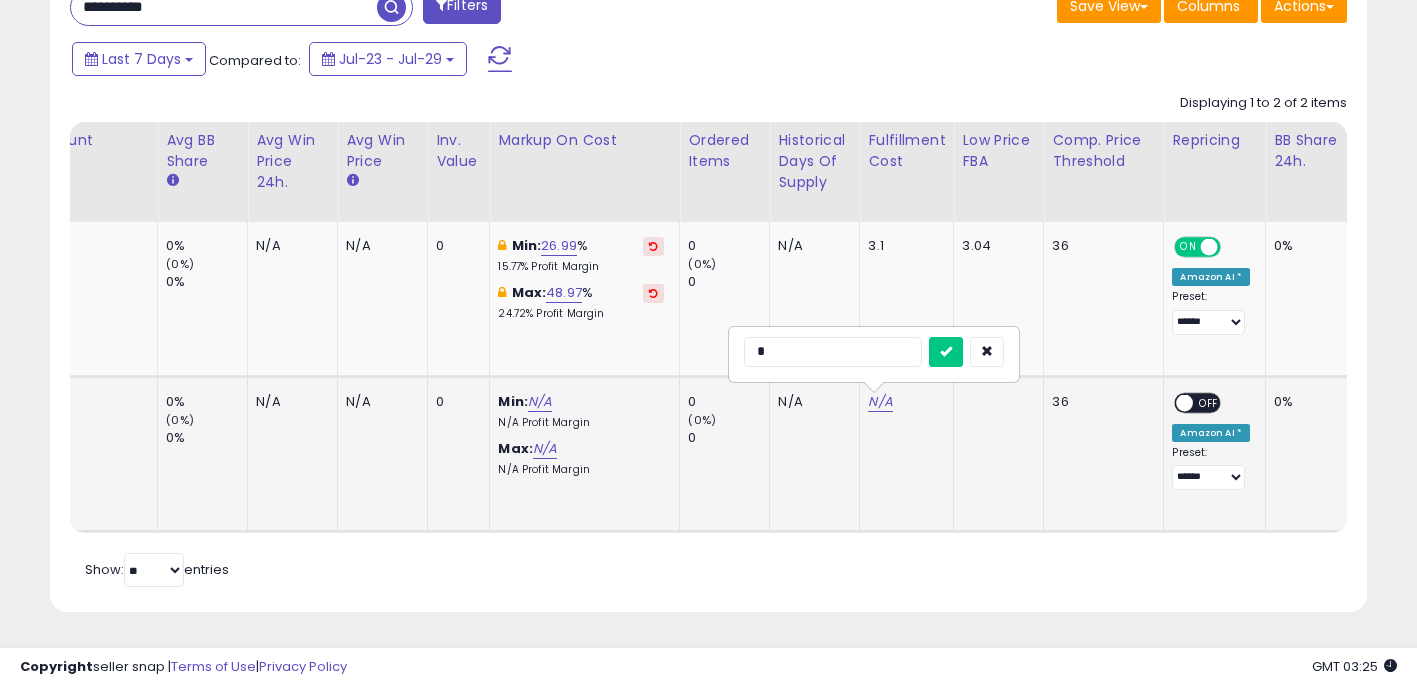 click at bounding box center (946, 352) 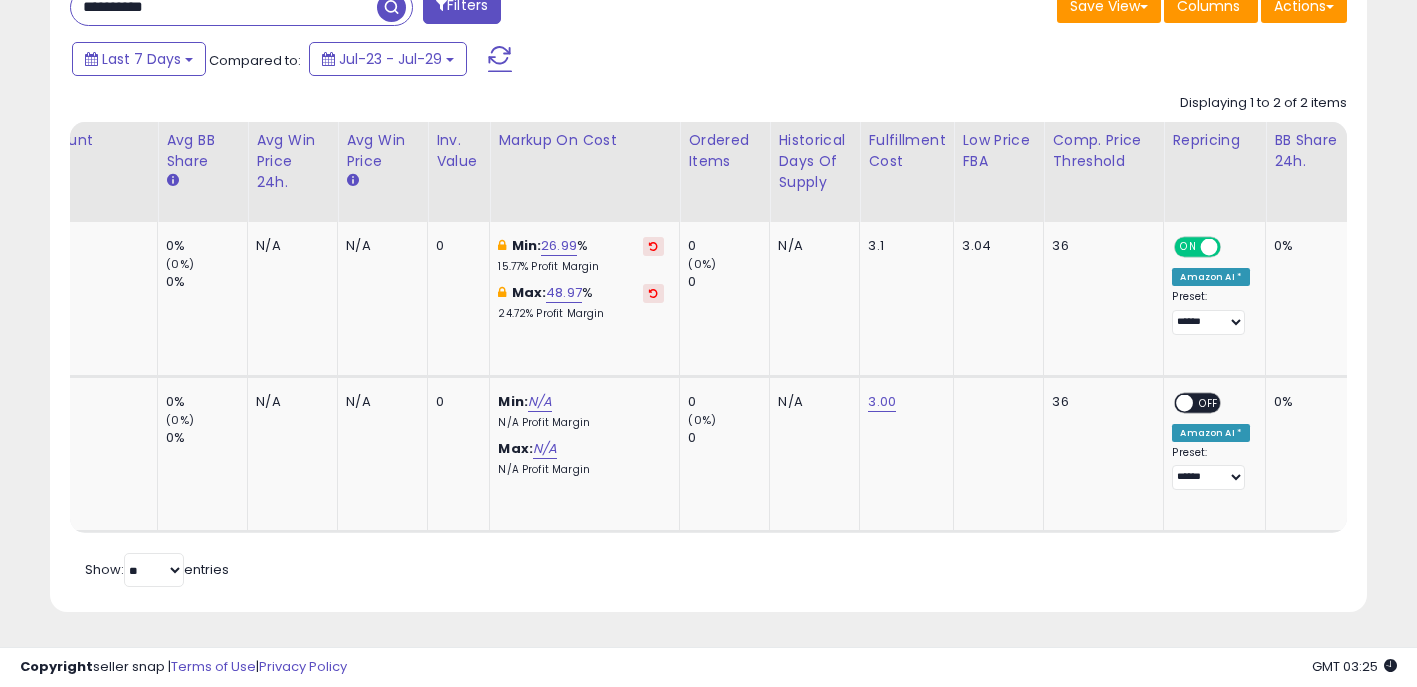 scroll, scrollTop: 0, scrollLeft: 1406, axis: horizontal 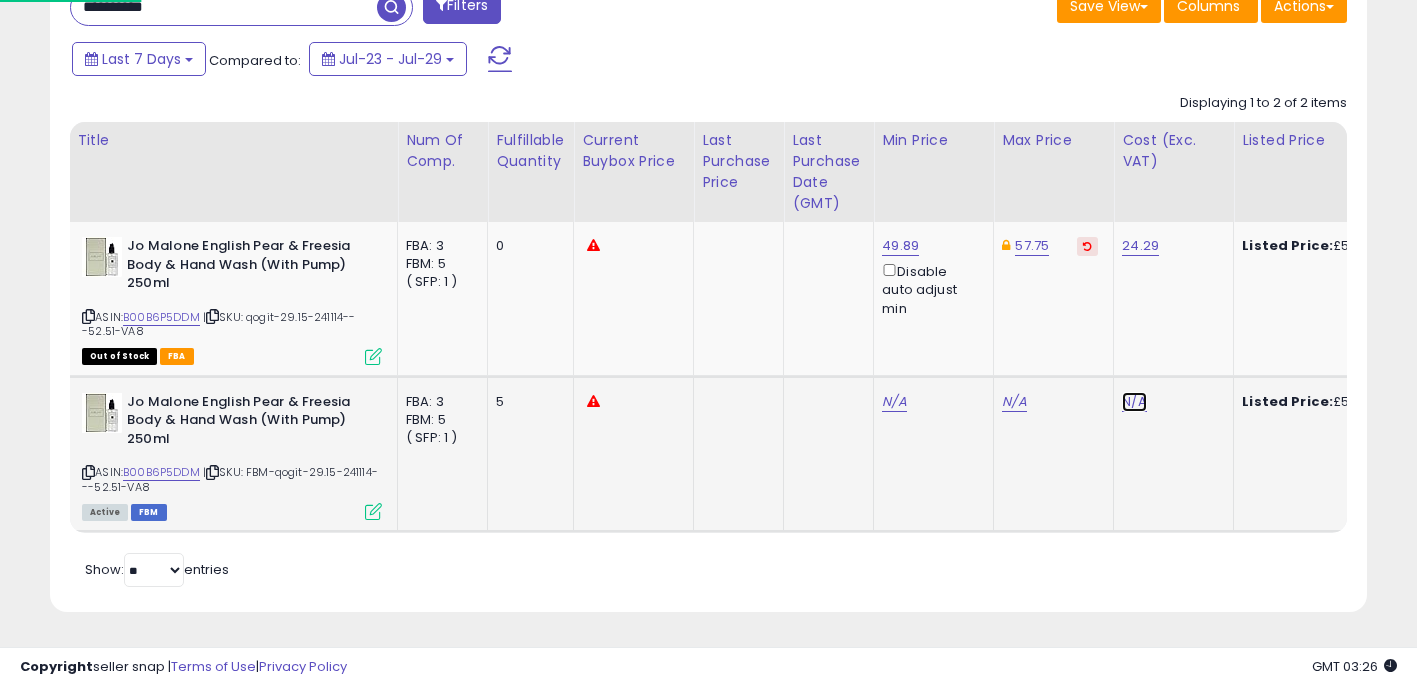 click on "N/A" at bounding box center [1134, 402] 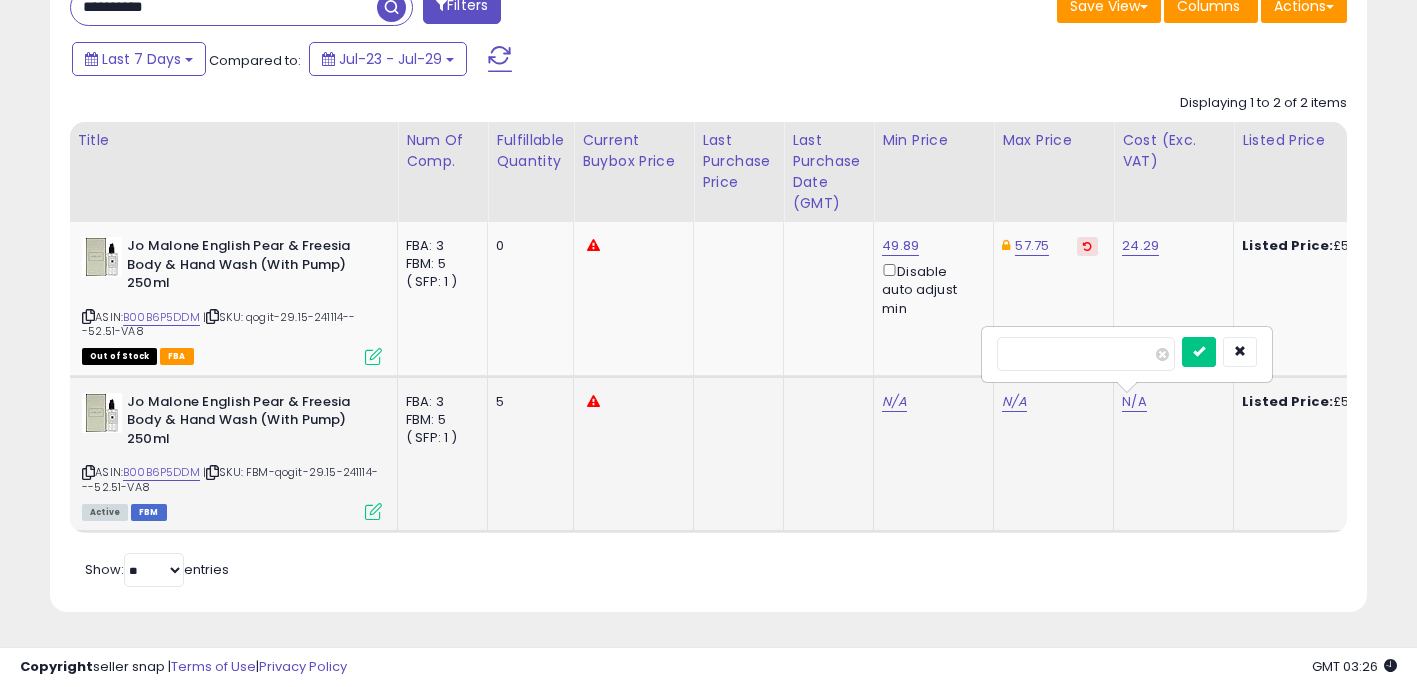 type on "*****" 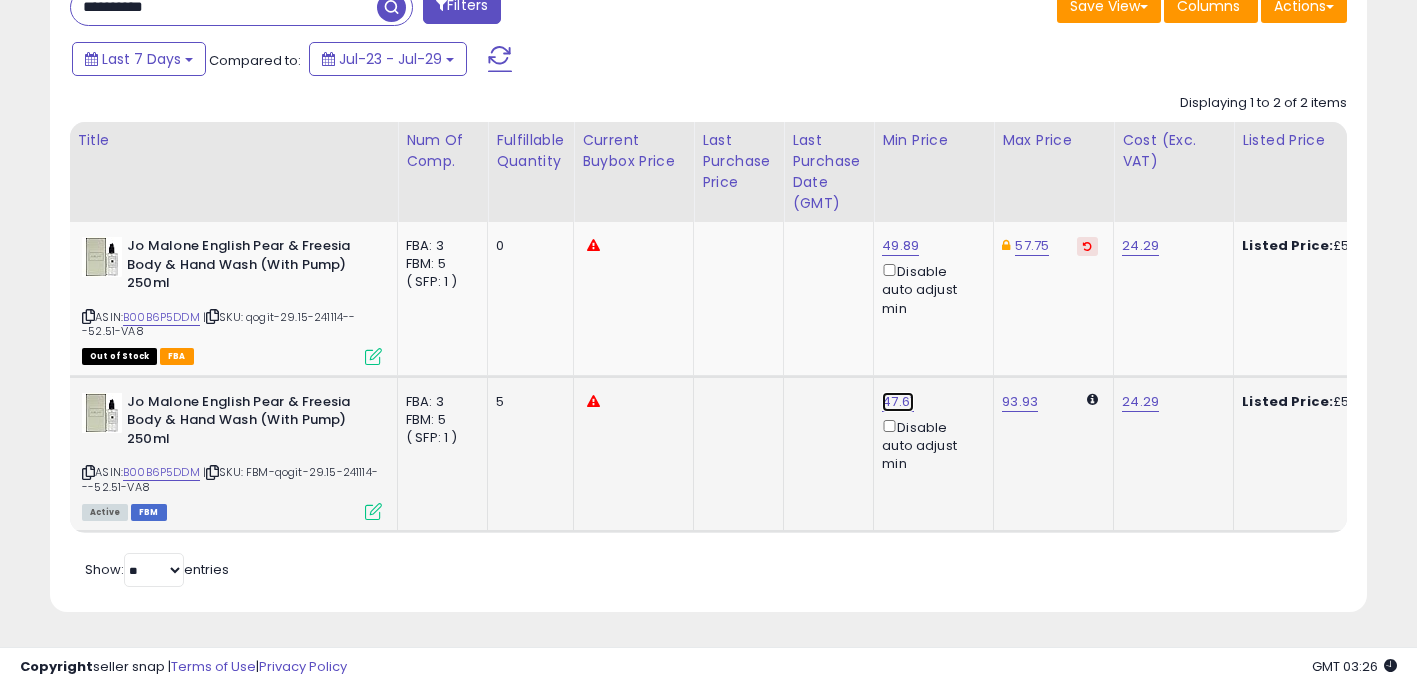 click on "47.61" at bounding box center (900, 246) 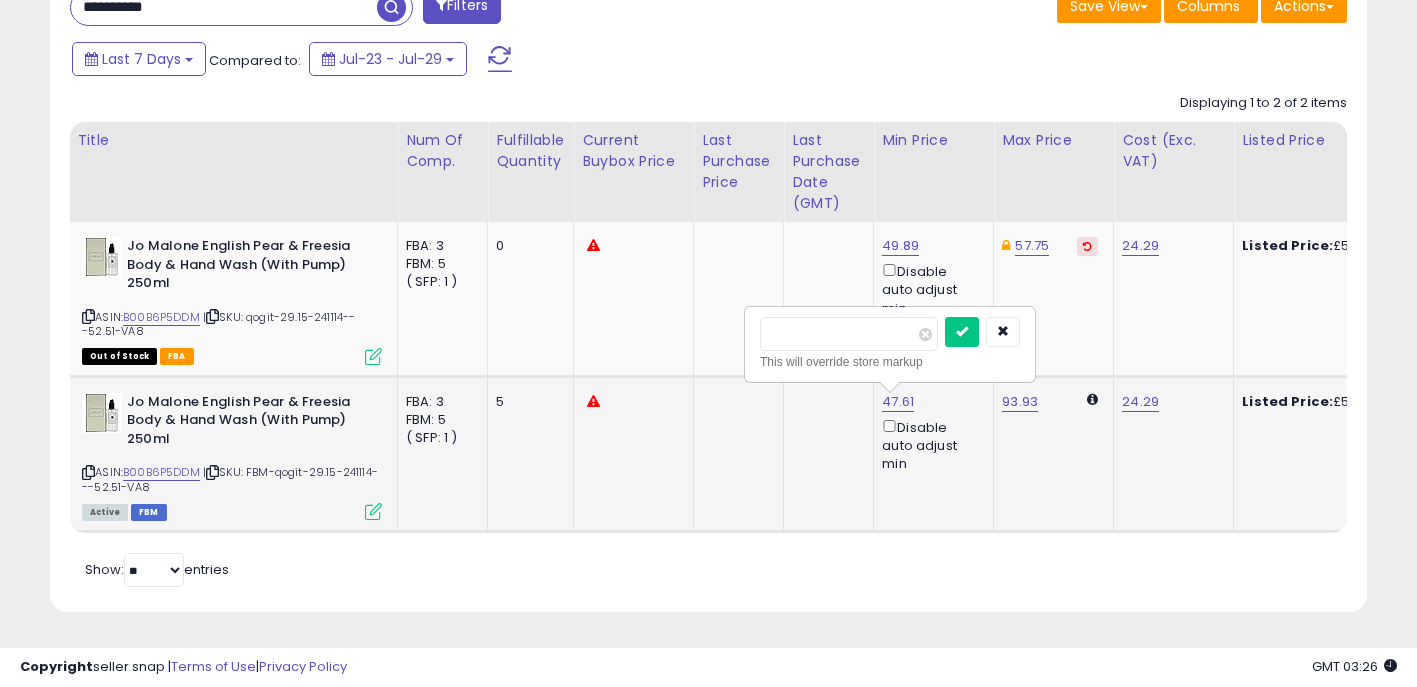 type on "*" 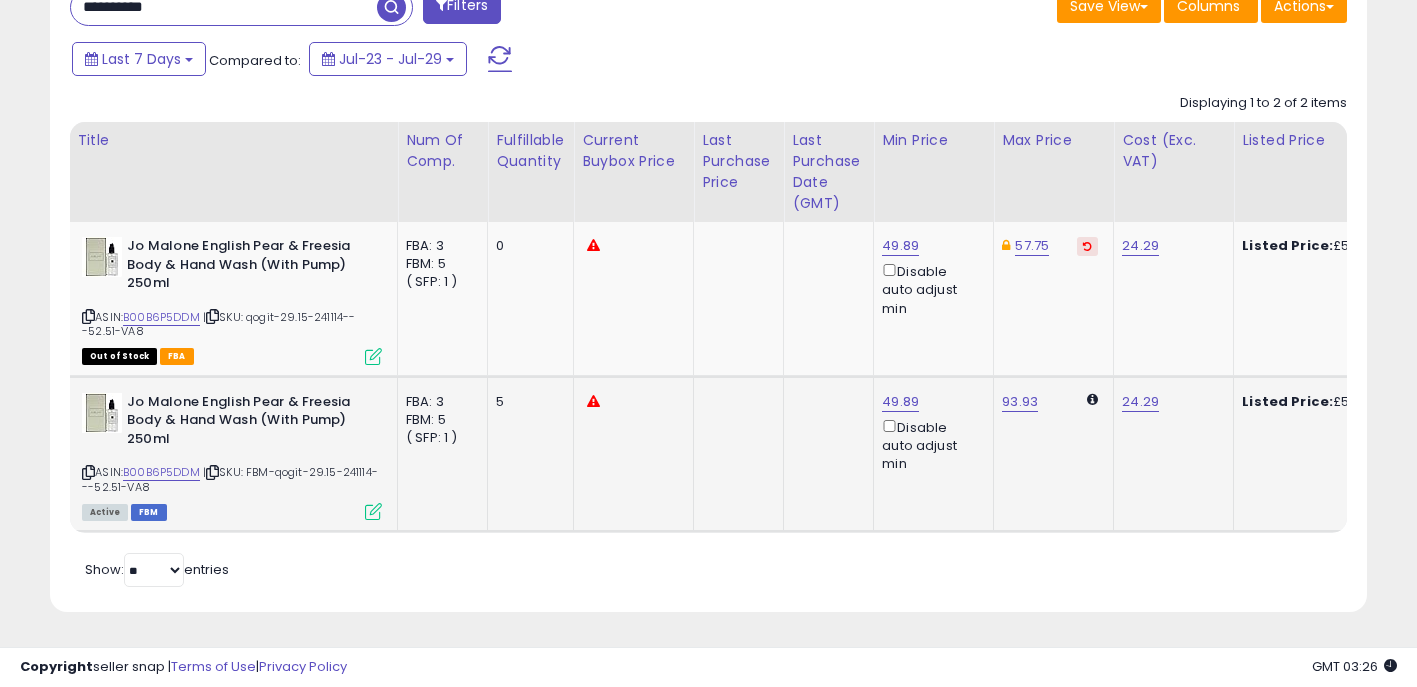 click on "93.93" 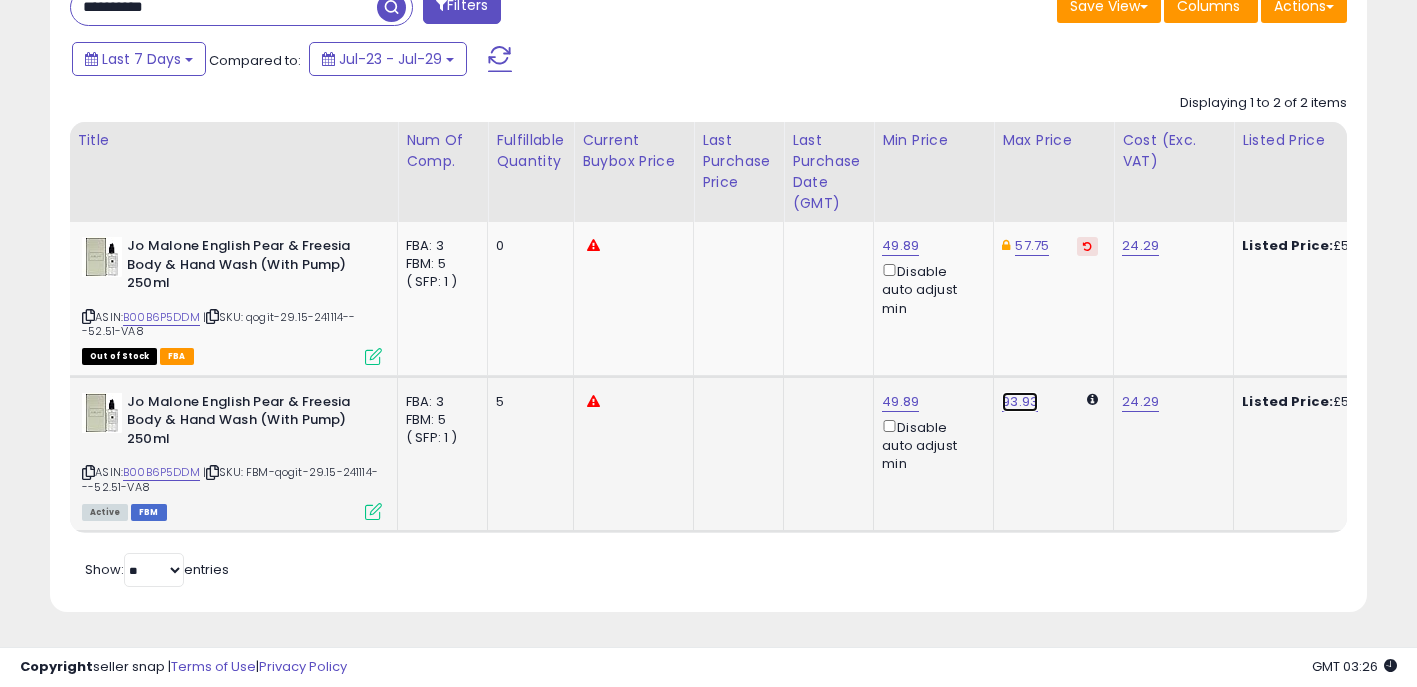click on "93.93" at bounding box center (1020, 402) 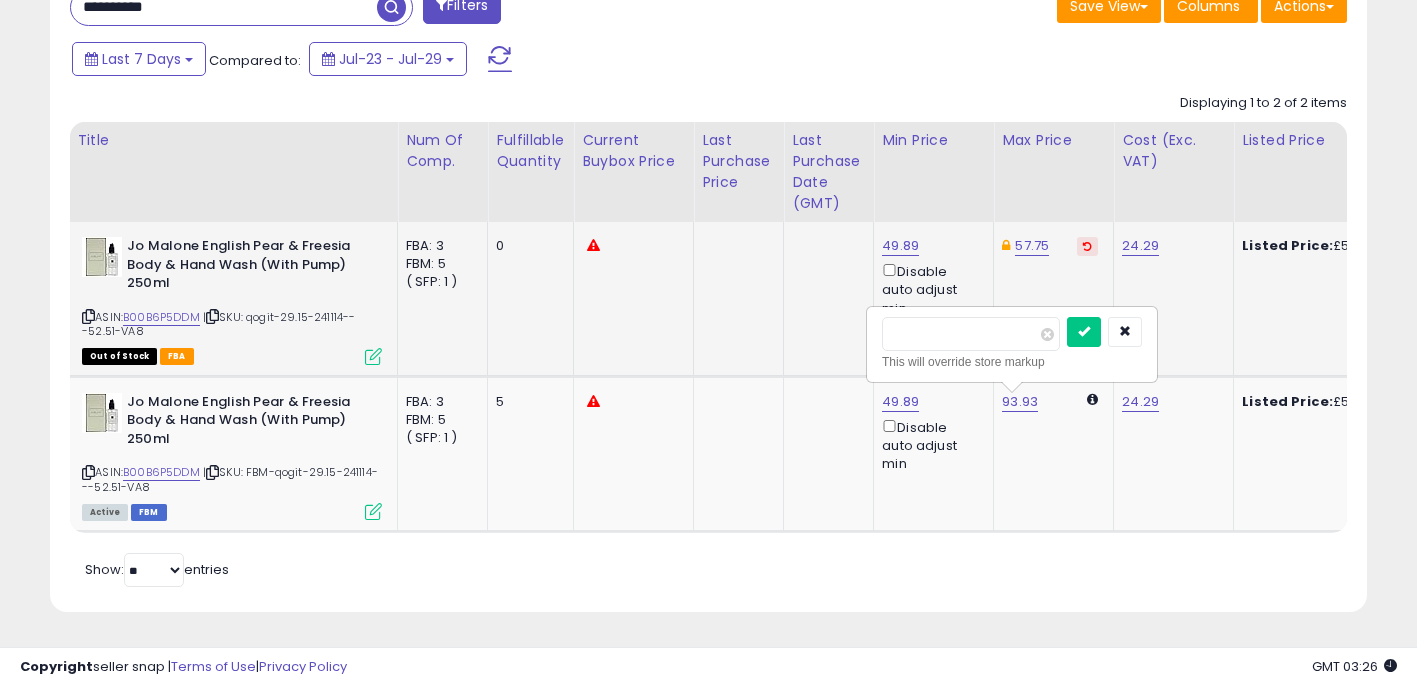 drag, startPoint x: 950, startPoint y: 313, endPoint x: 595, endPoint y: 308, distance: 355.03522 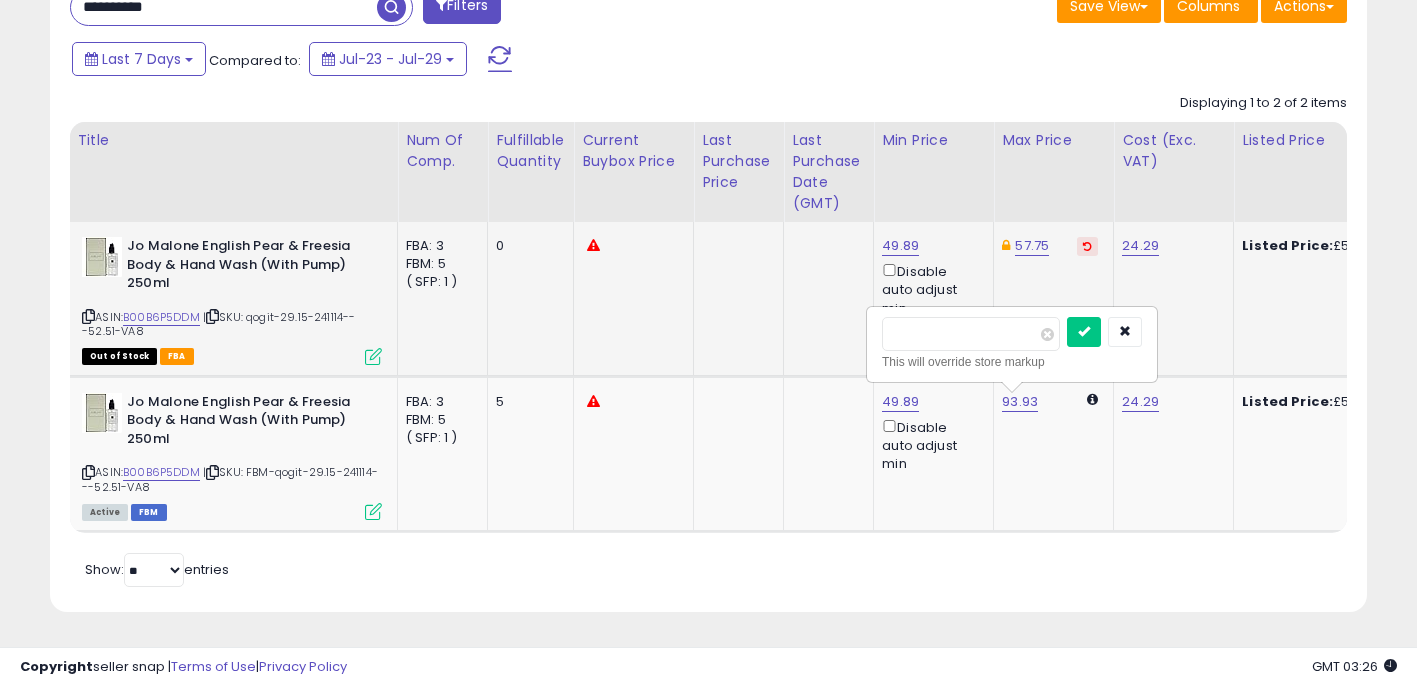 type on "*****" 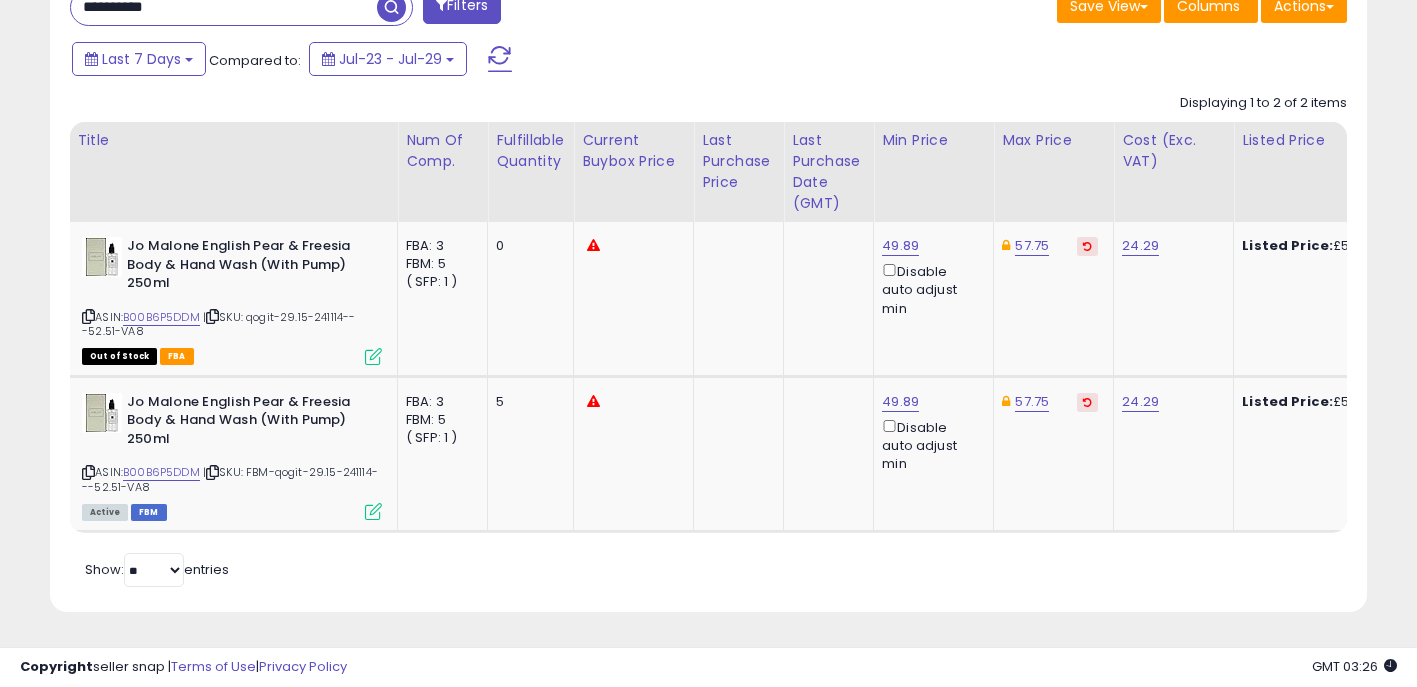 scroll, scrollTop: 0, scrollLeft: 0, axis: both 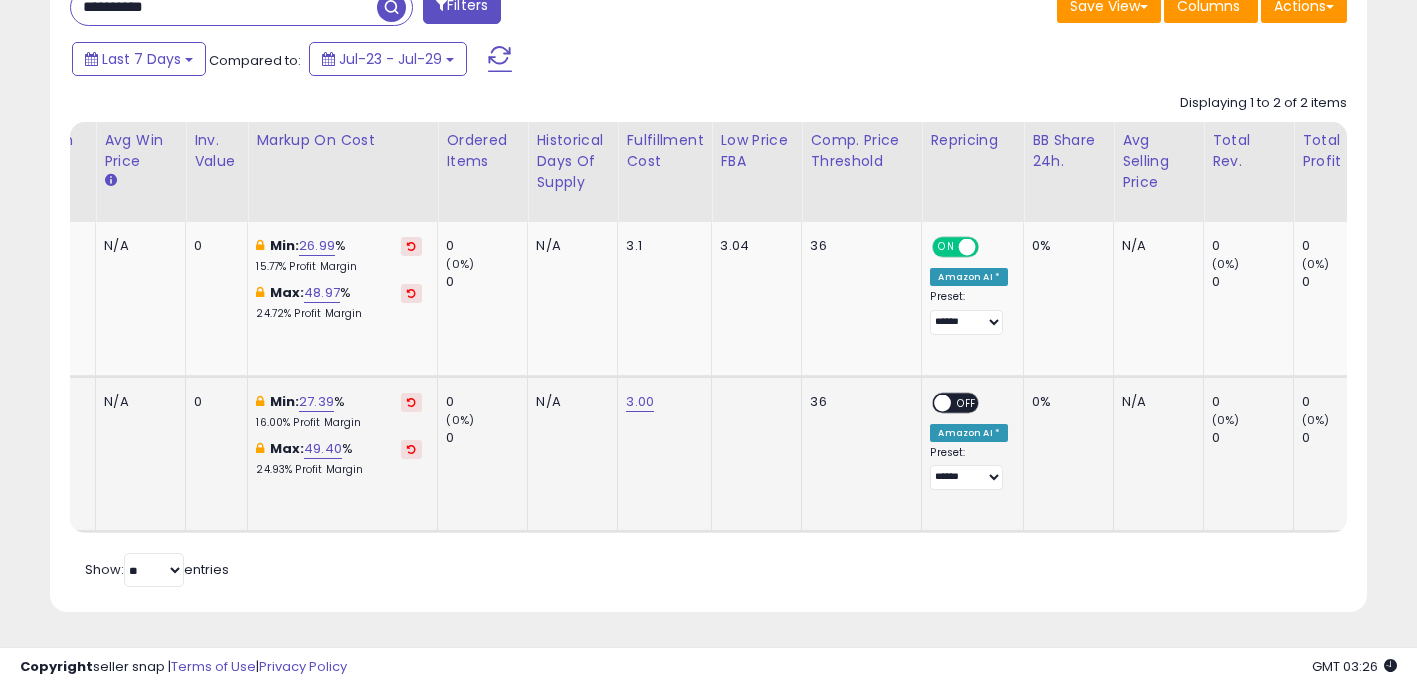 click on "OFF" at bounding box center [968, 402] 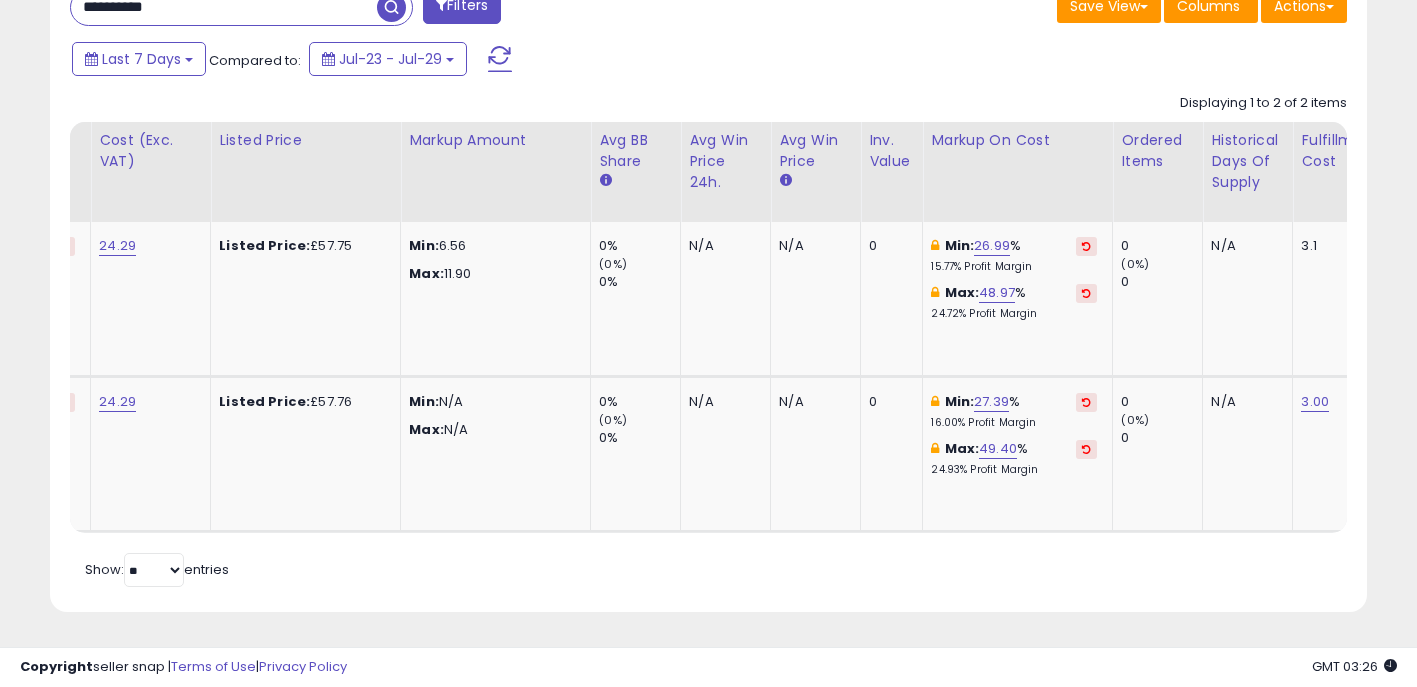 scroll, scrollTop: 0, scrollLeft: 0, axis: both 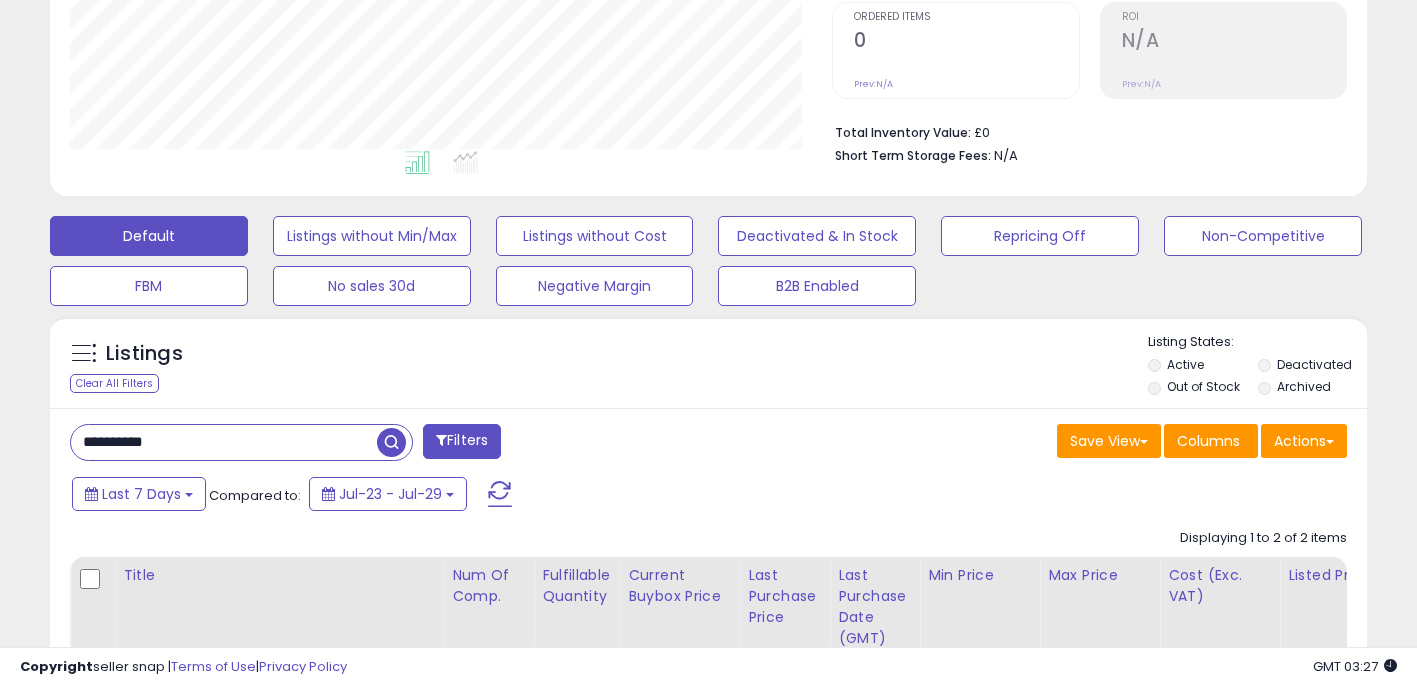 click on "**********" at bounding box center [224, 442] 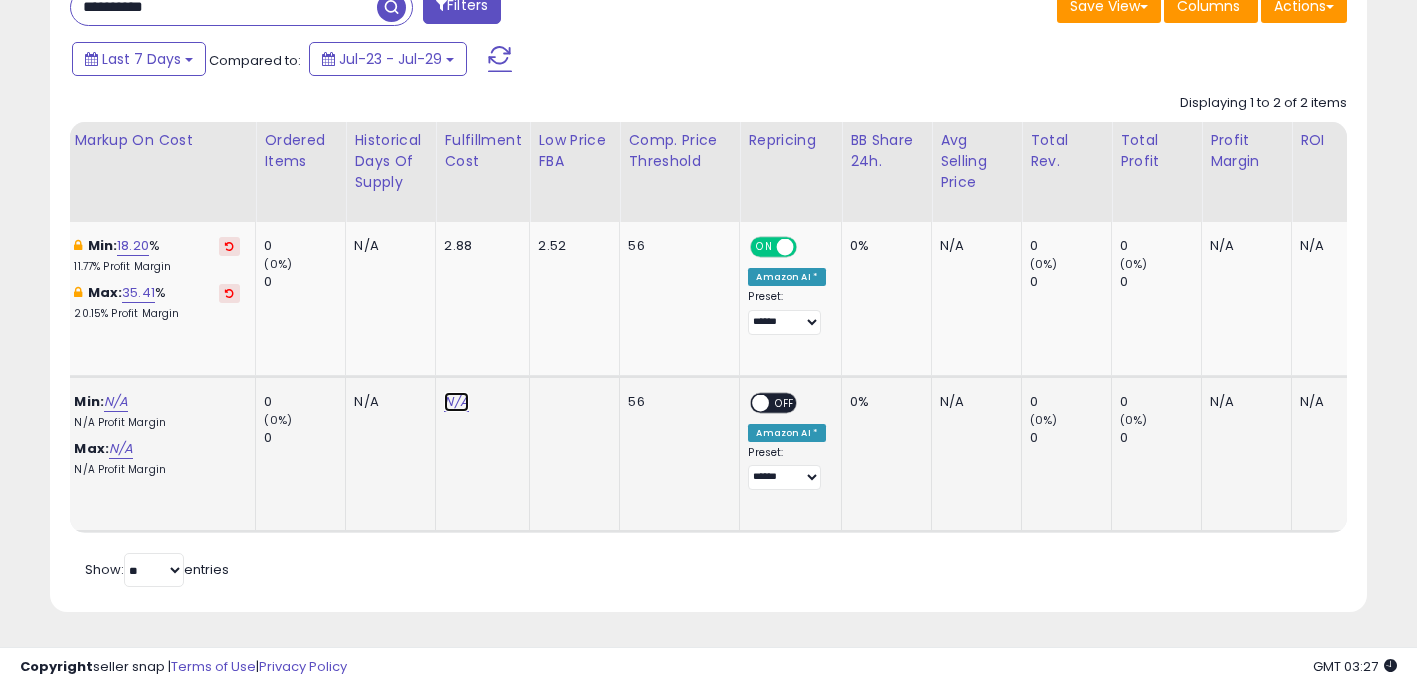 click on "N/A" at bounding box center (456, 402) 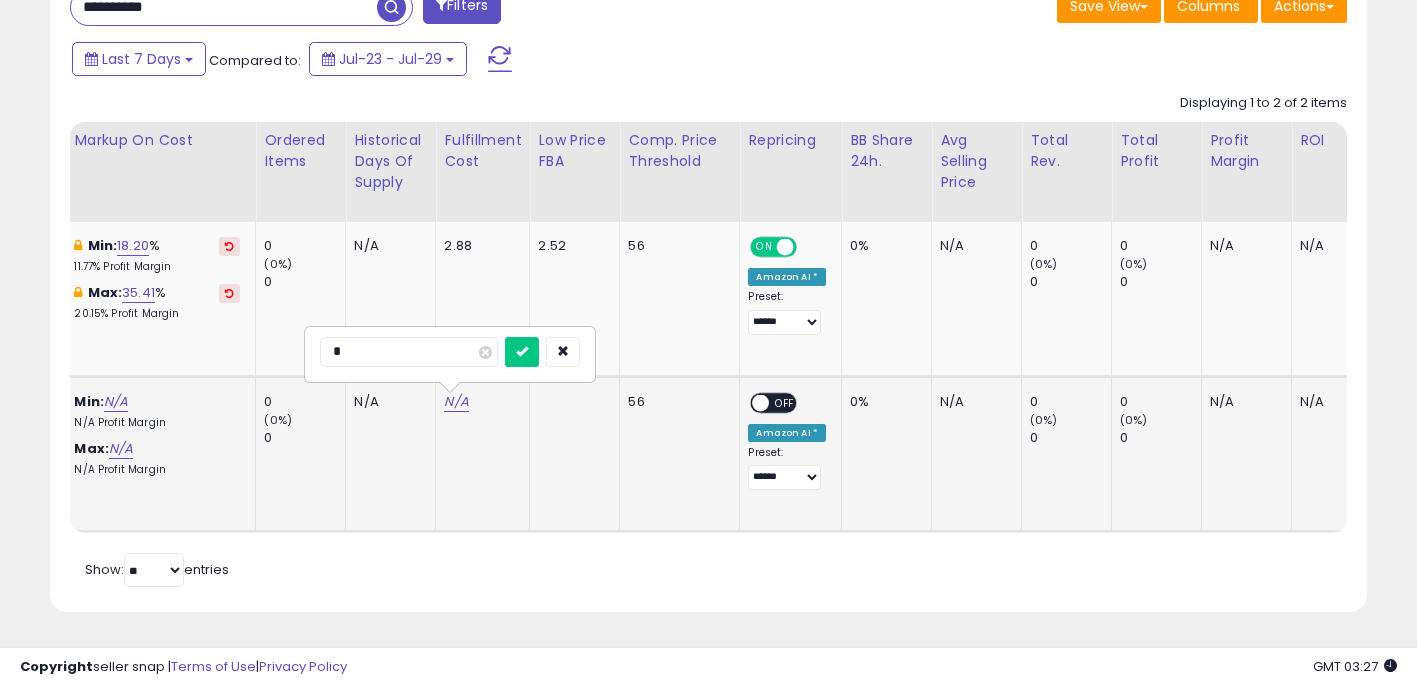 click at bounding box center [522, 352] 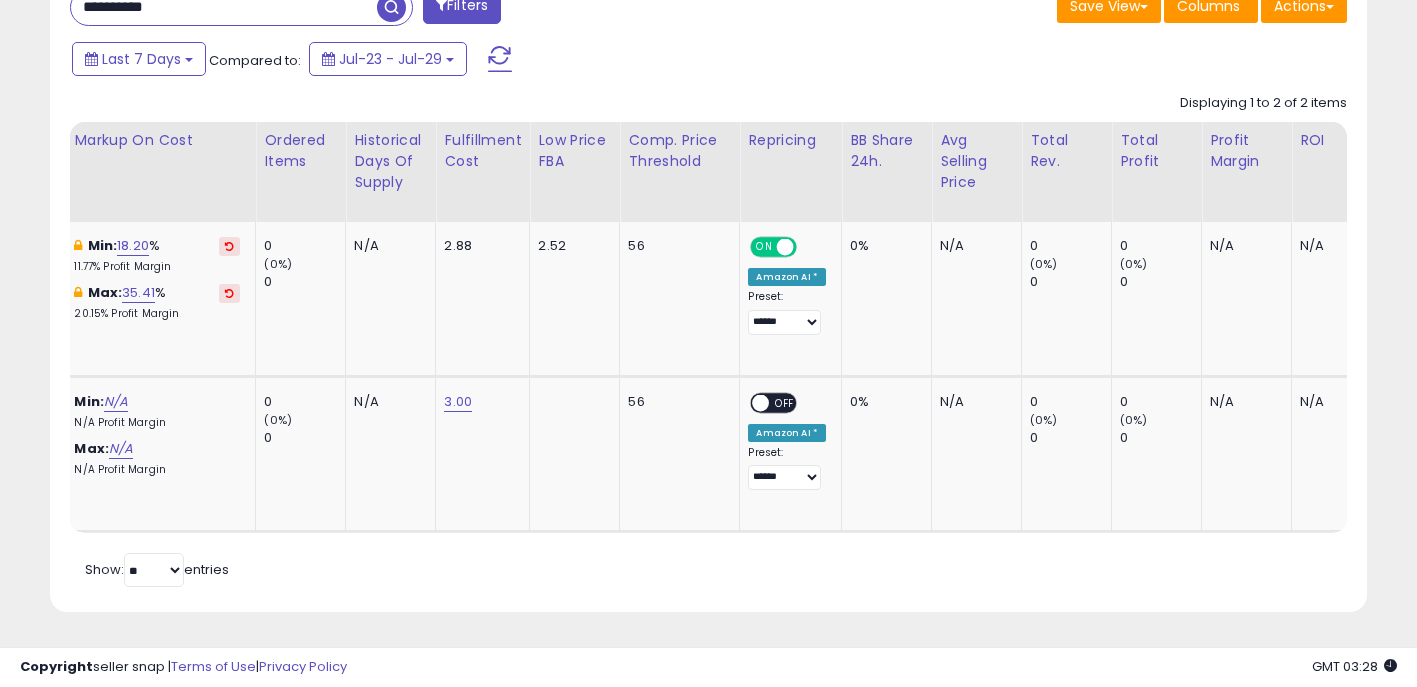 scroll, scrollTop: 0, scrollLeft: 1419, axis: horizontal 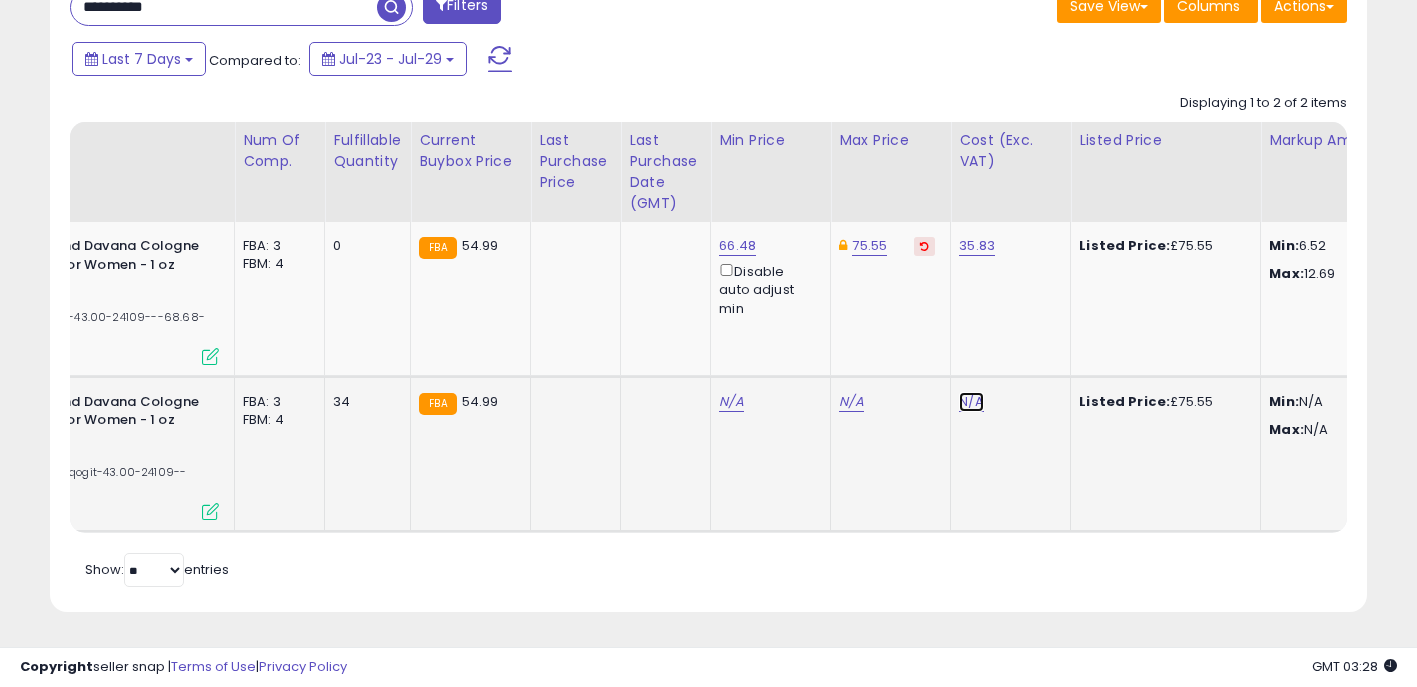 click on "N/A" at bounding box center [971, 402] 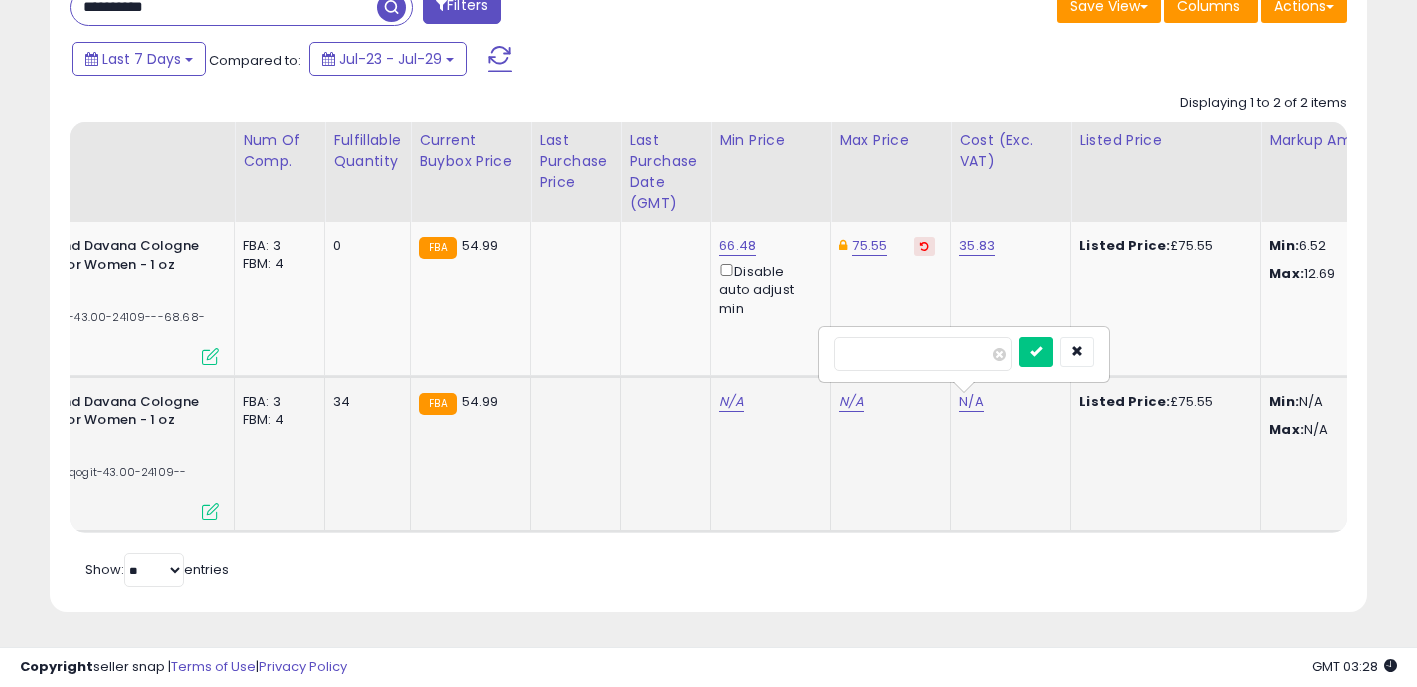 type on "*****" 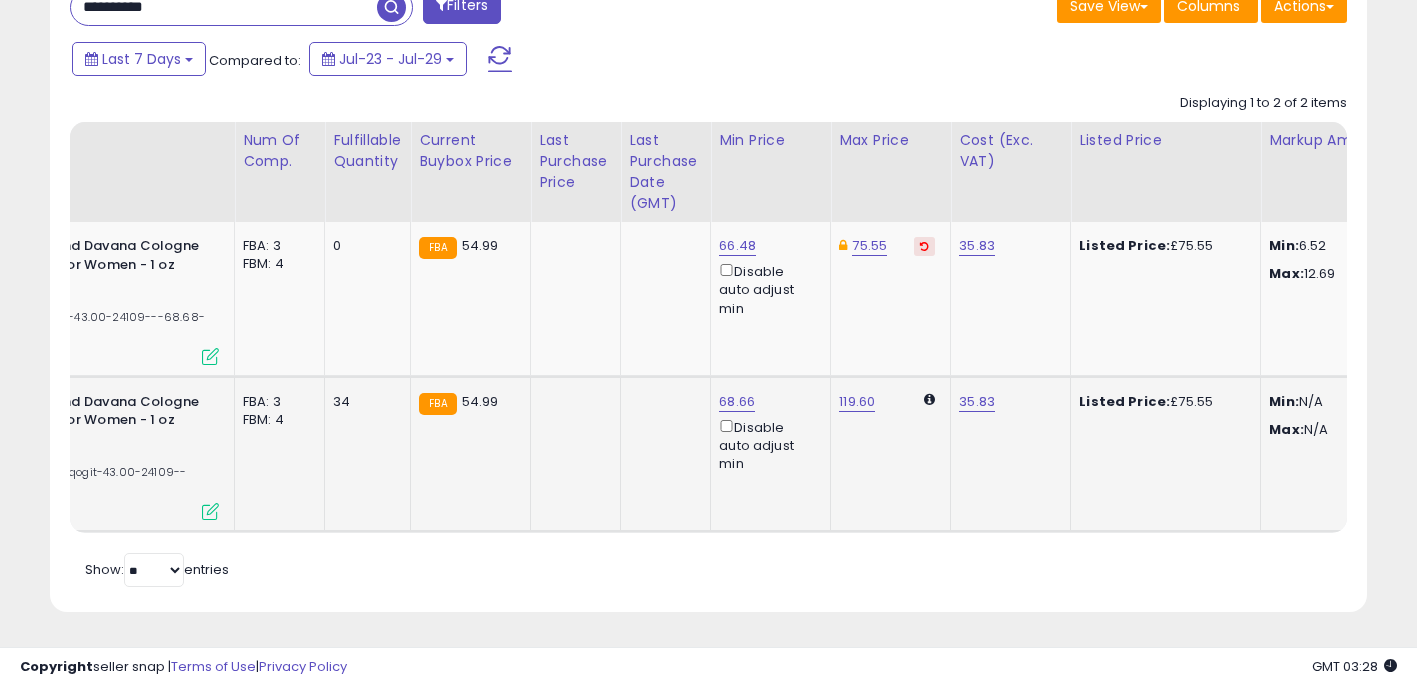 click on "Disable auto adjust min" at bounding box center (767, 445) 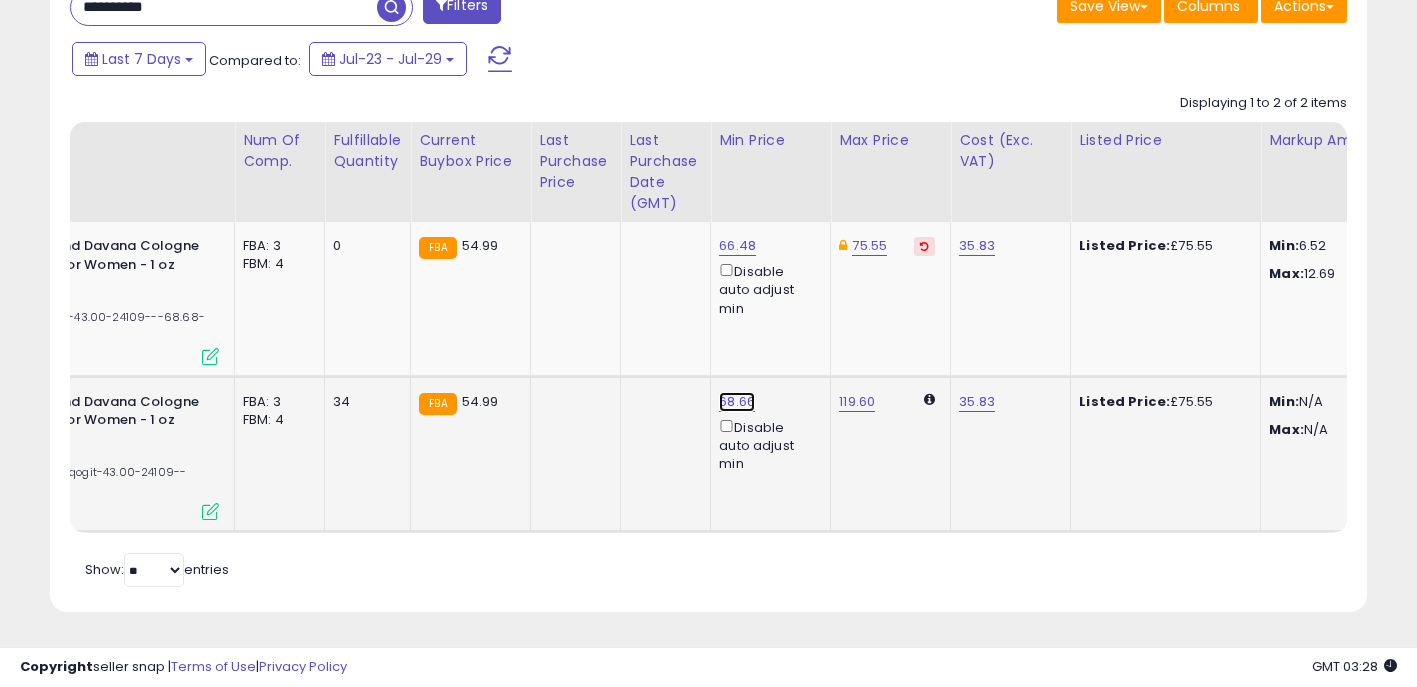 click on "68.66" at bounding box center (737, 246) 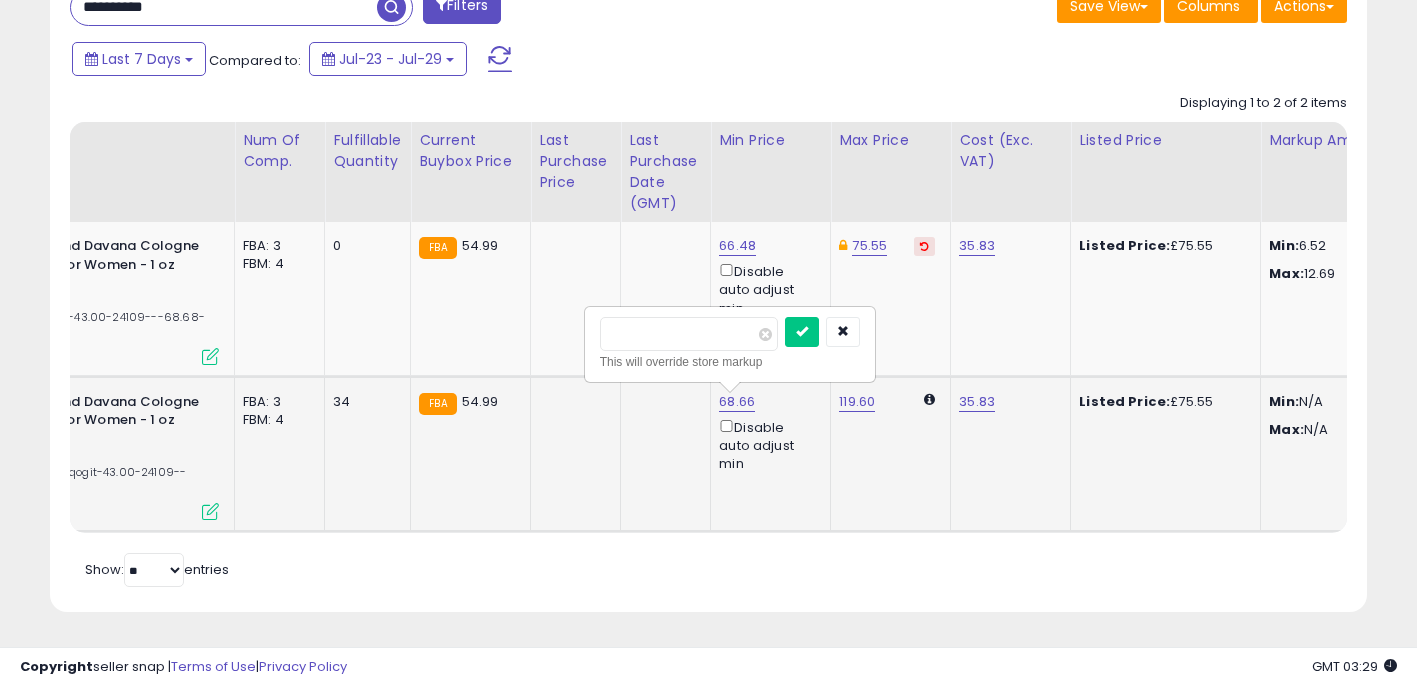 type on "*****" 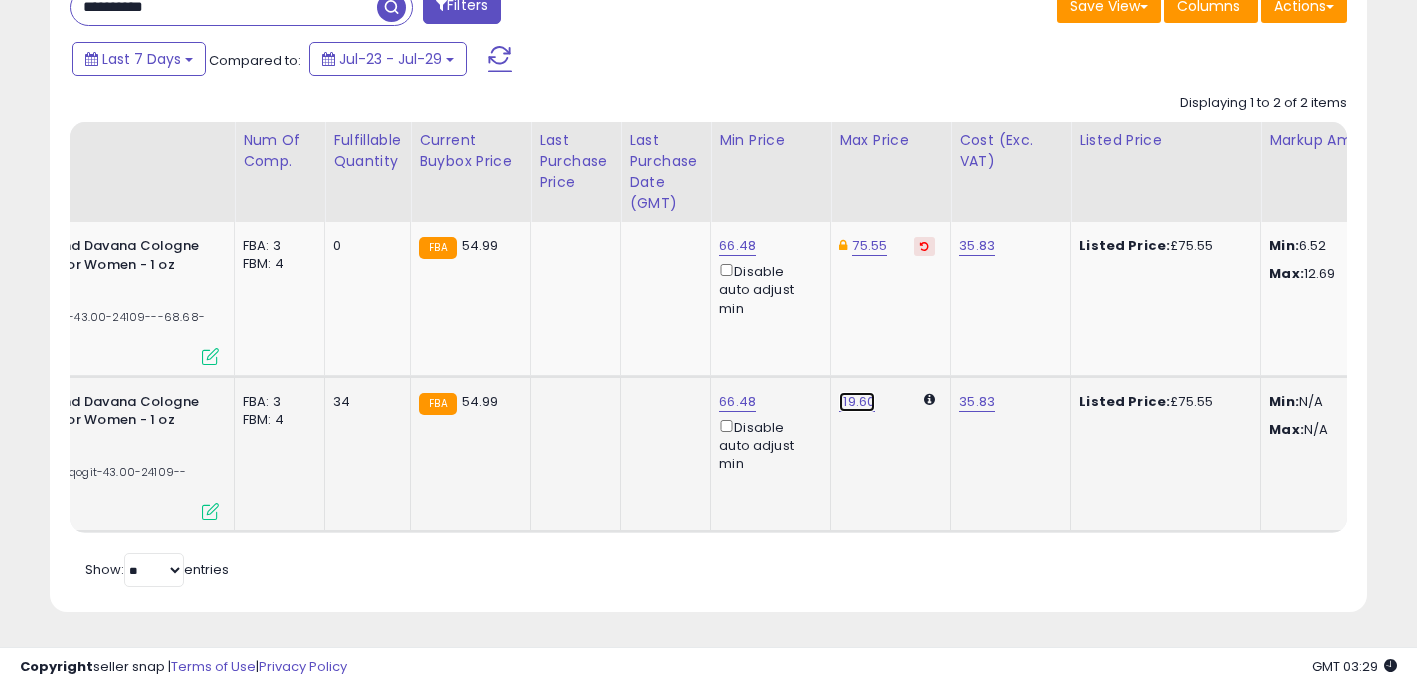 click on "119.60" at bounding box center [857, 402] 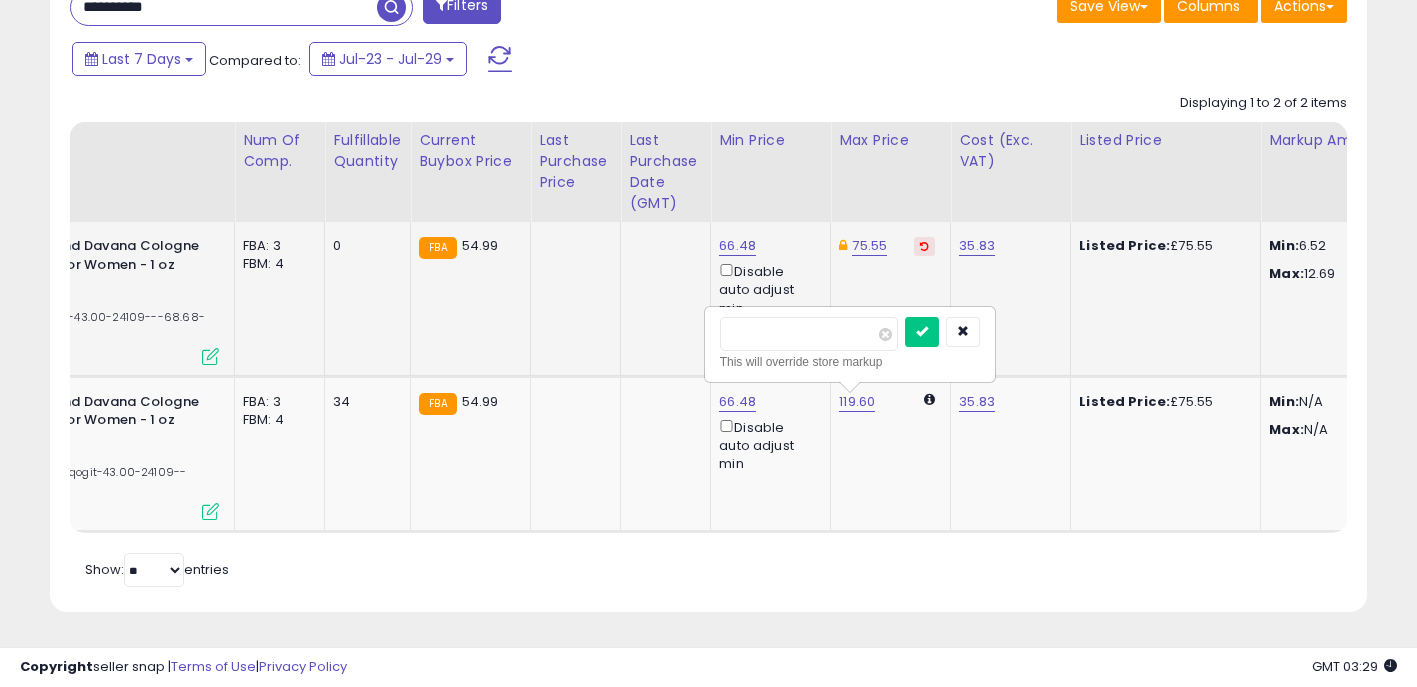 drag, startPoint x: 812, startPoint y: 343, endPoint x: 437, endPoint y: 329, distance: 375.26123 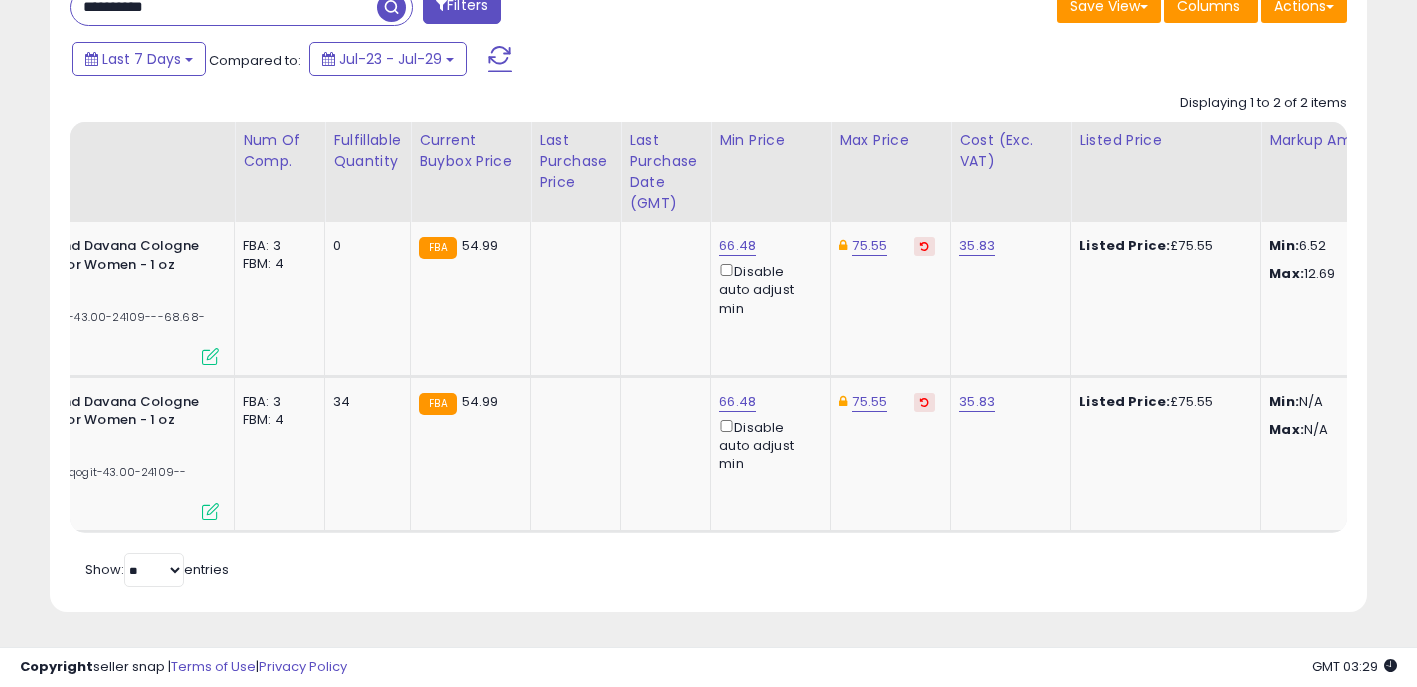 scroll, scrollTop: 0, scrollLeft: 0, axis: both 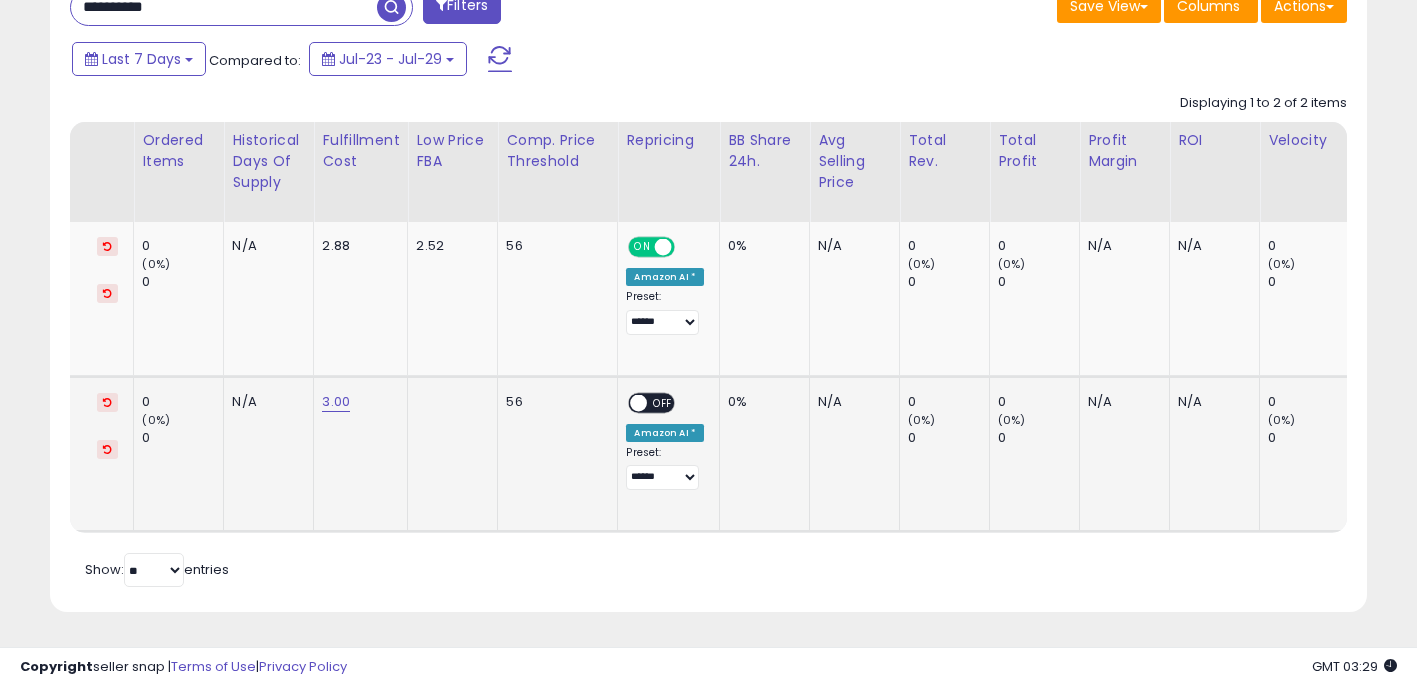 click on "OFF" at bounding box center [664, 402] 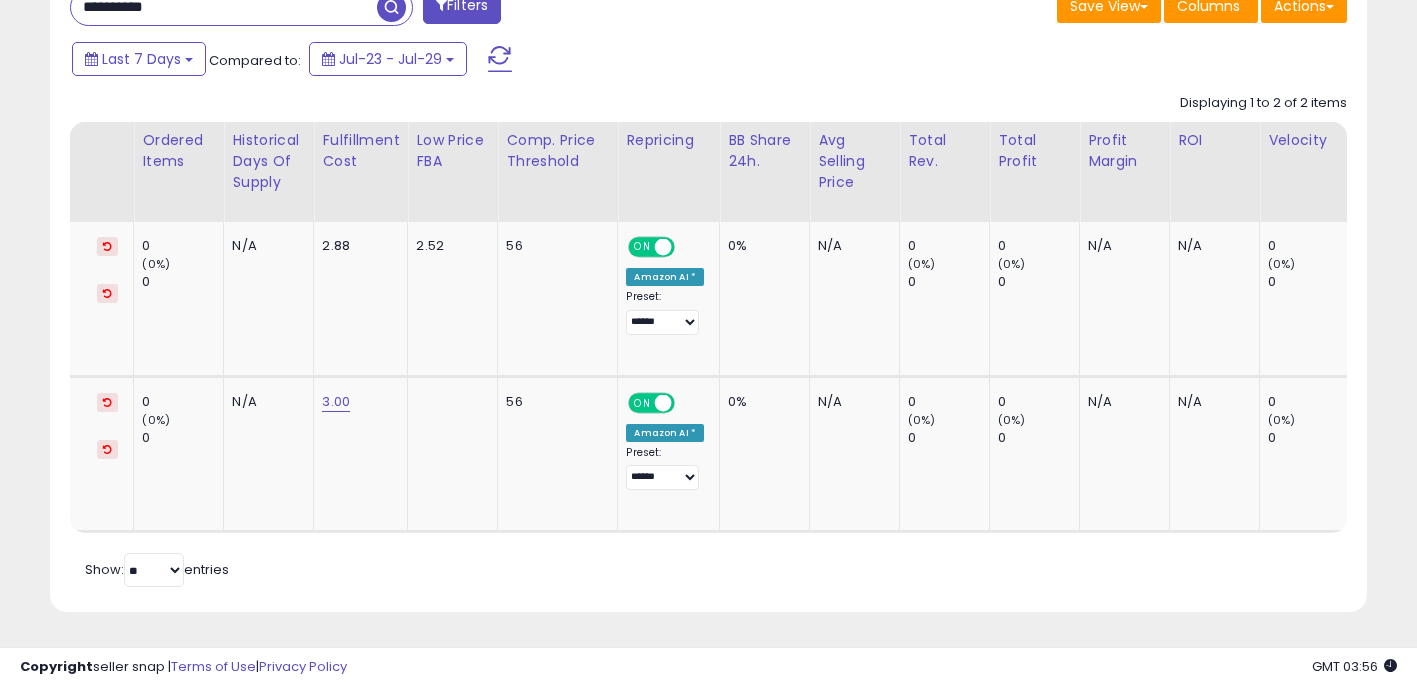 scroll, scrollTop: 0, scrollLeft: 0, axis: both 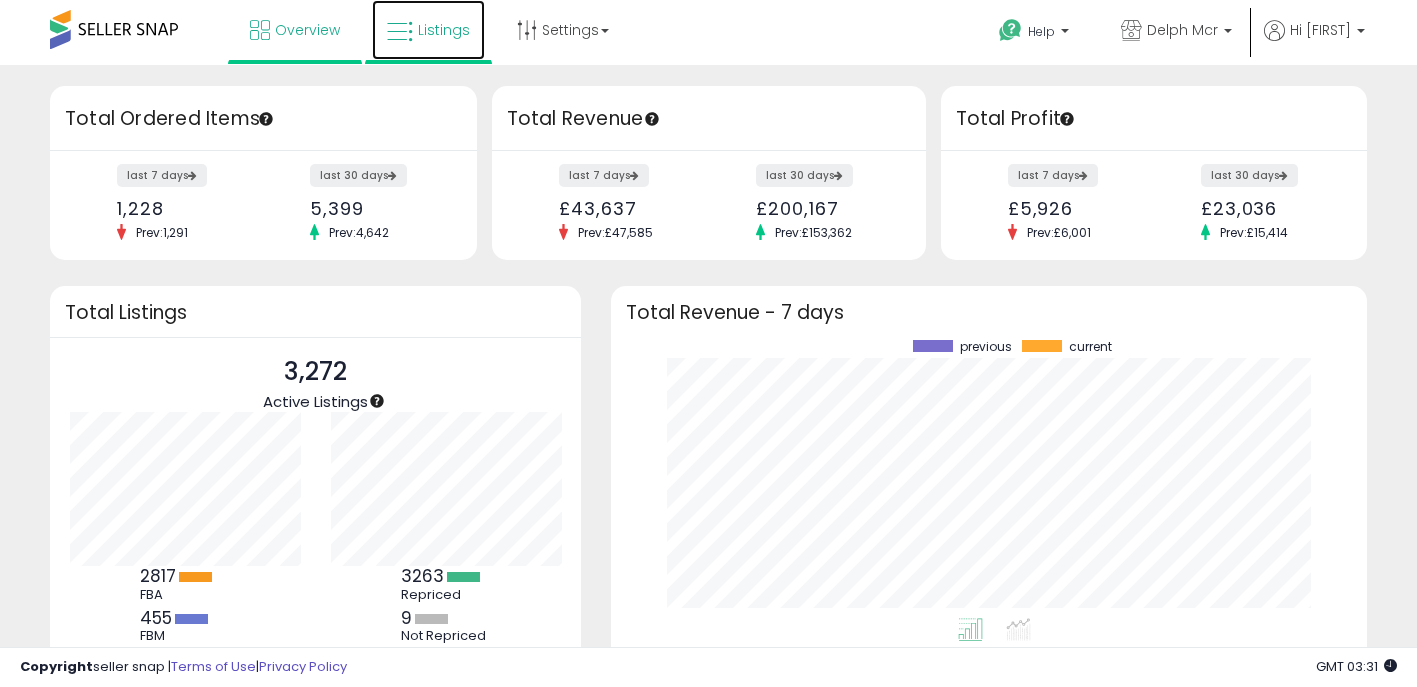 click on "Listings" at bounding box center [444, 30] 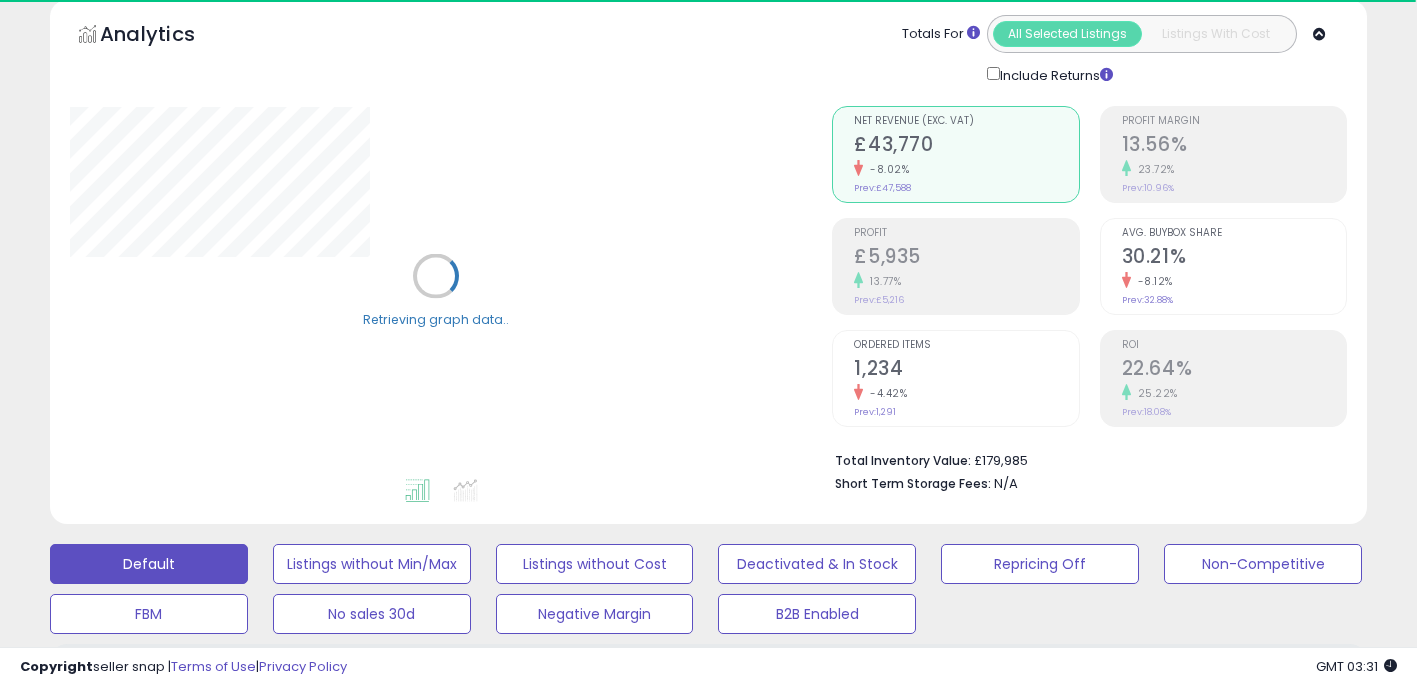 scroll, scrollTop: 163, scrollLeft: 0, axis: vertical 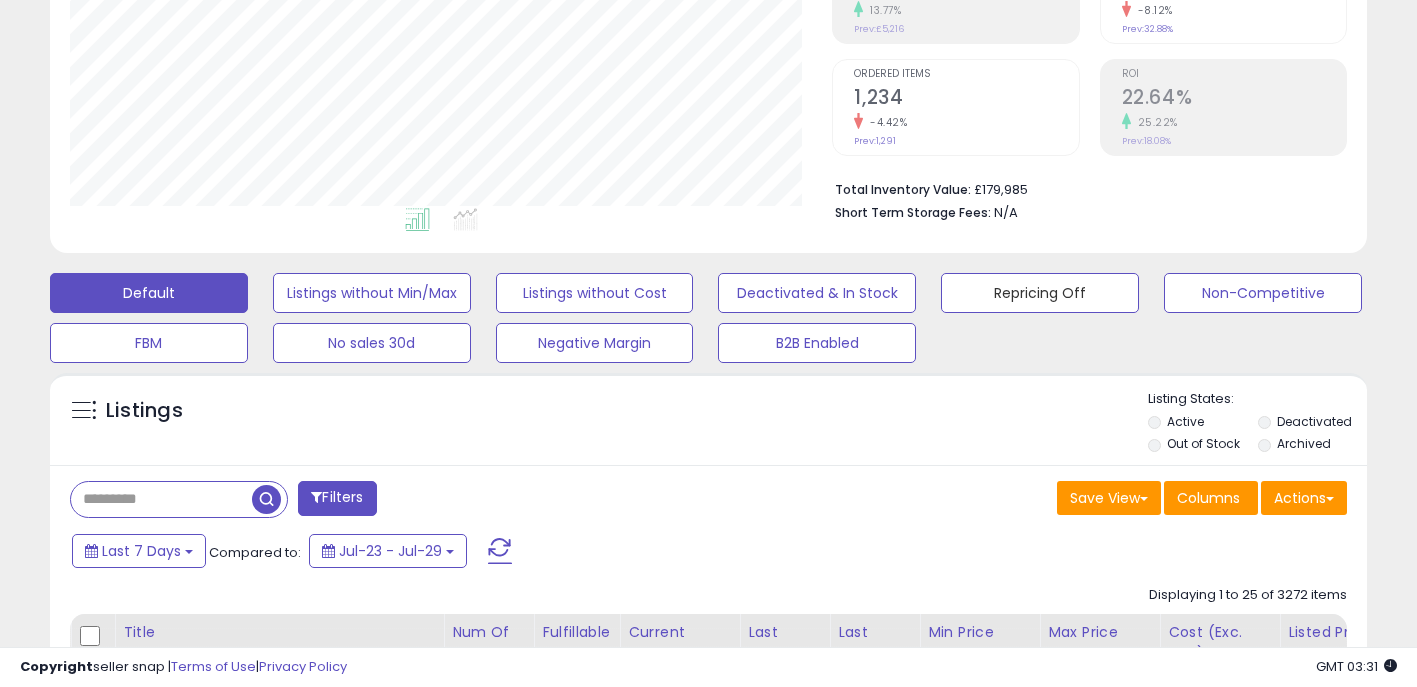 drag, startPoint x: 1023, startPoint y: 308, endPoint x: 1045, endPoint y: 598, distance: 290.83328 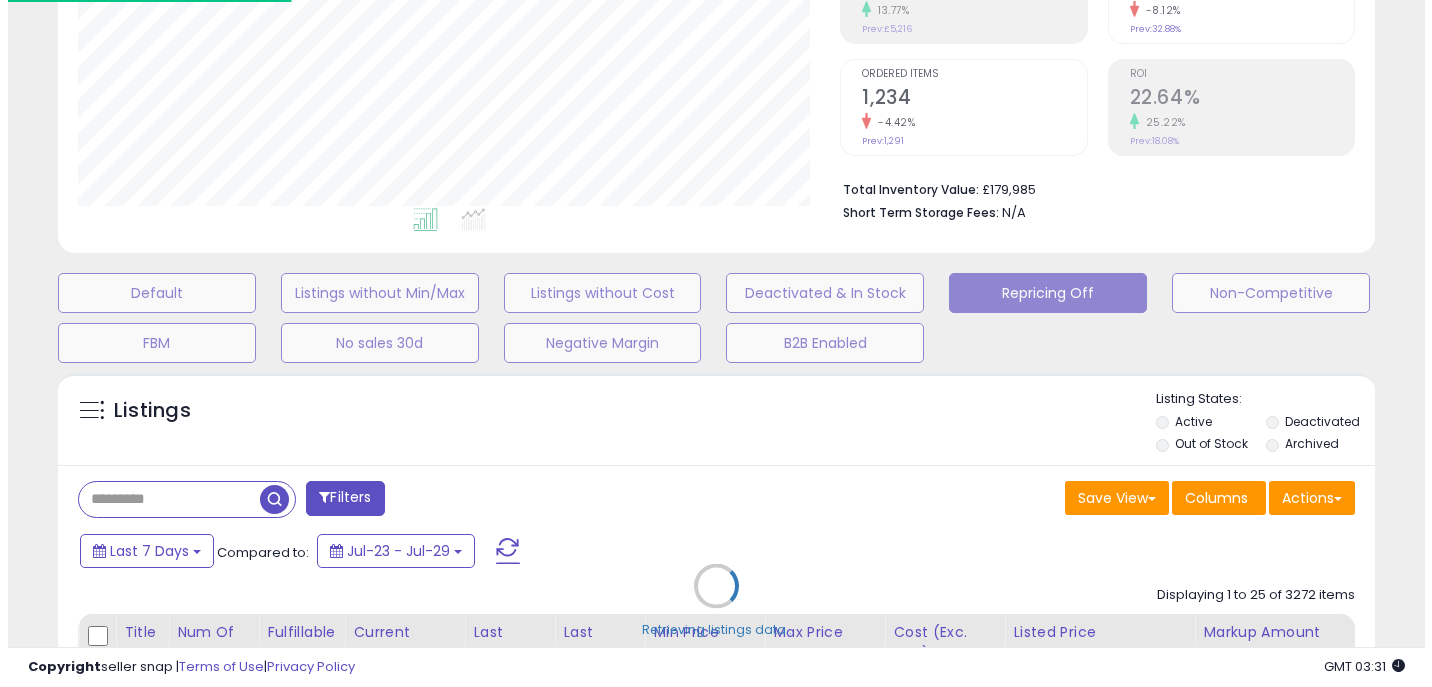 scroll, scrollTop: 999590, scrollLeft: 999229, axis: both 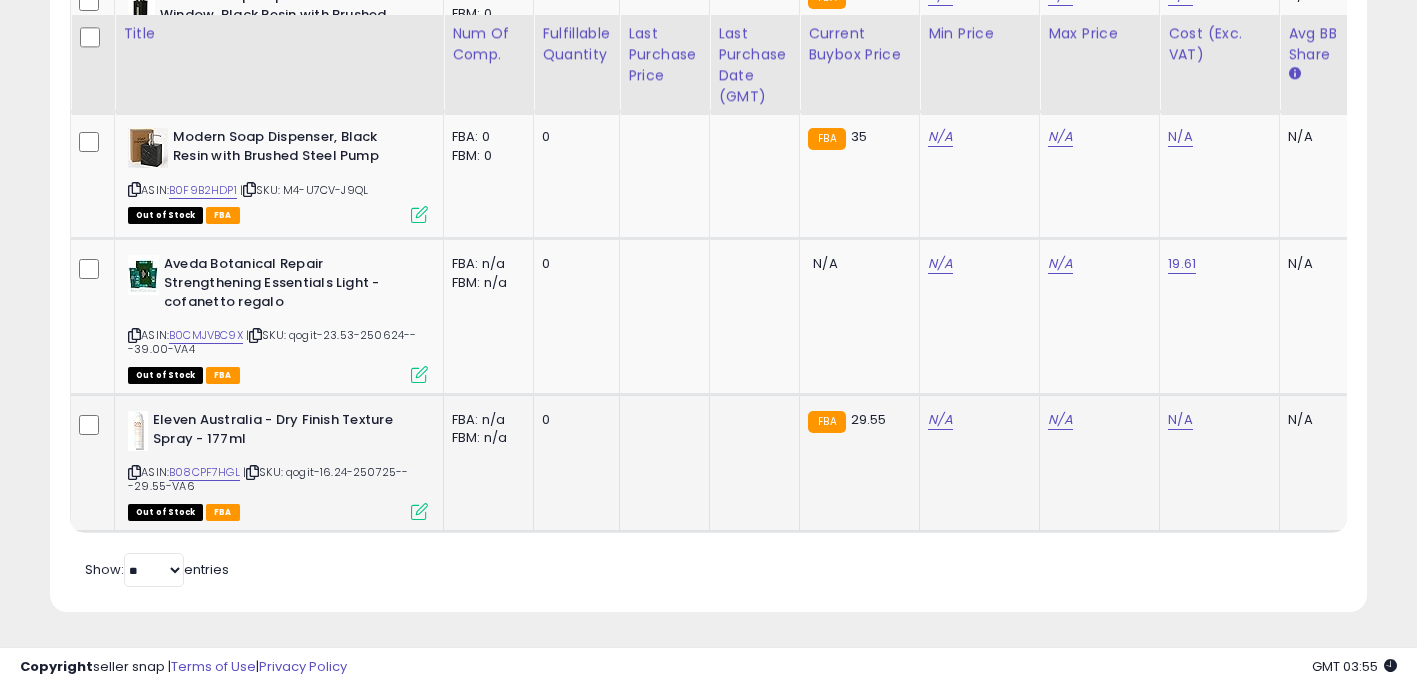 click at bounding box center [134, 472] 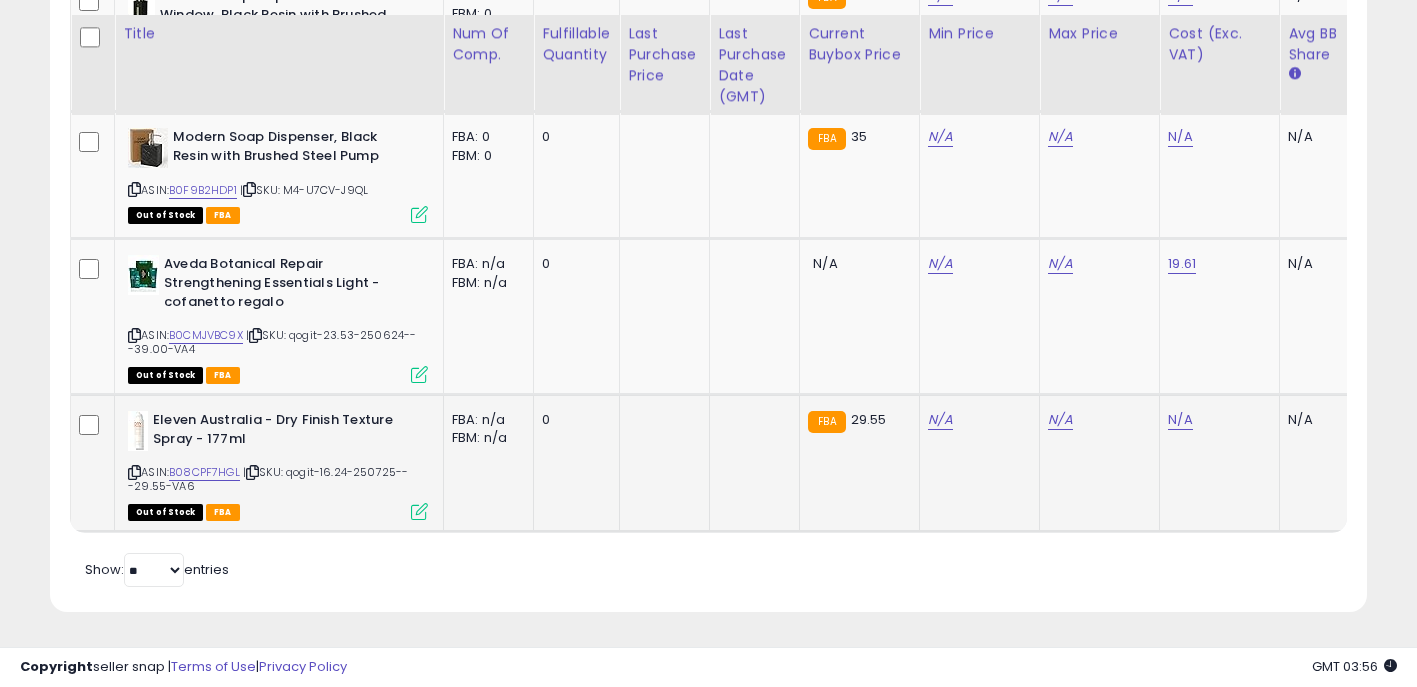 click at bounding box center [134, 472] 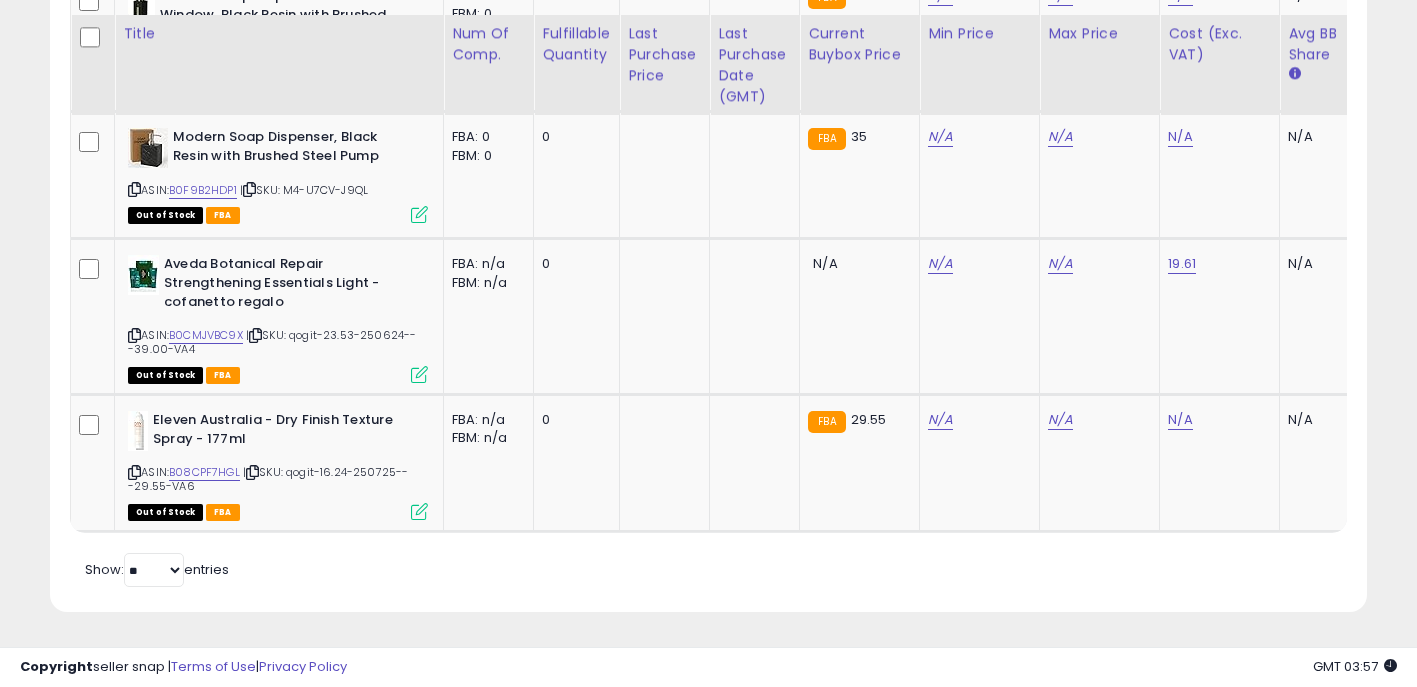 scroll, scrollTop: 0, scrollLeft: 988, axis: horizontal 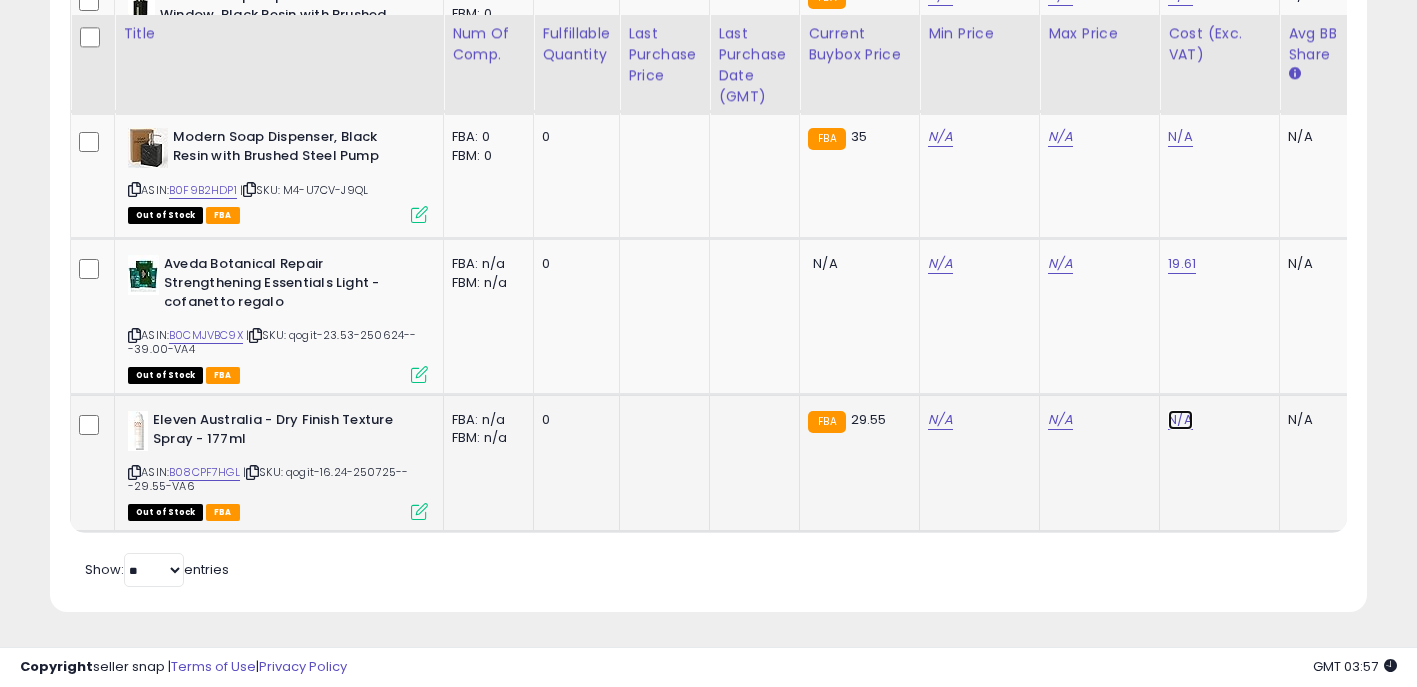 click on "N/A" at bounding box center [1180, -399] 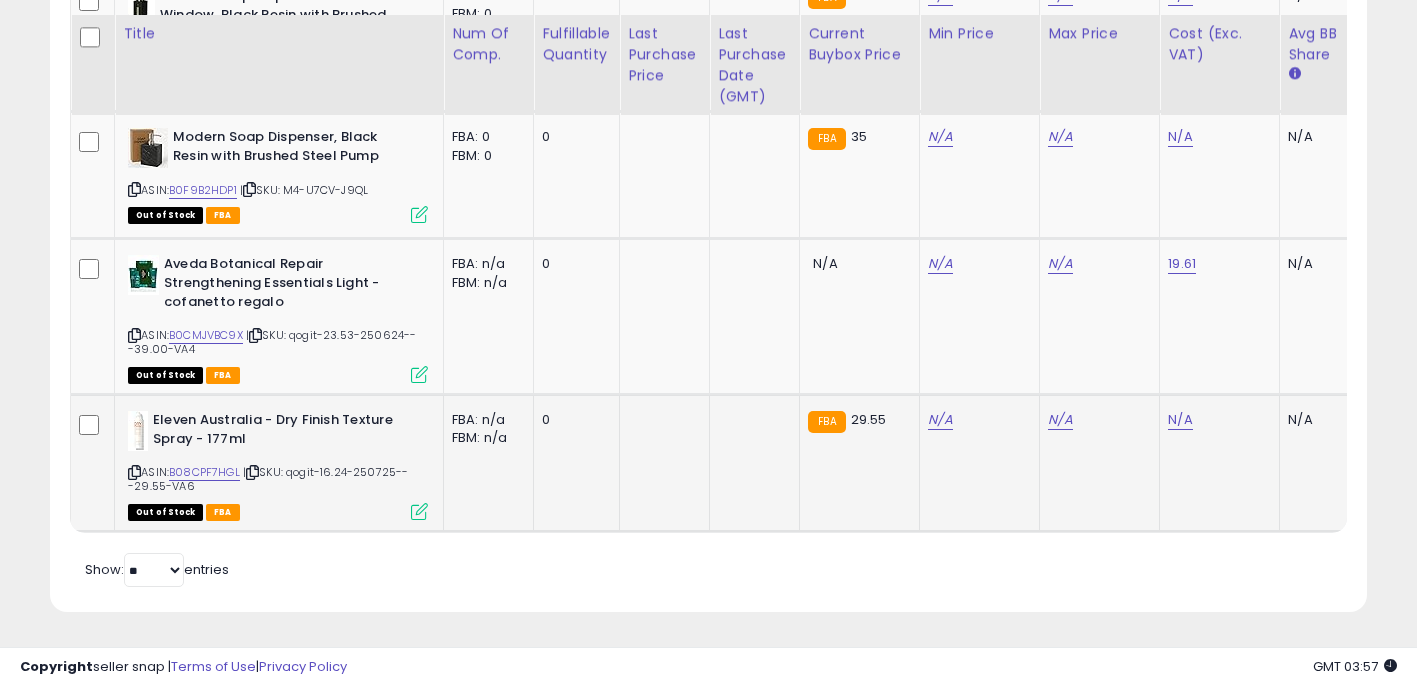 scroll, scrollTop: 0, scrollLeft: 15, axis: horizontal 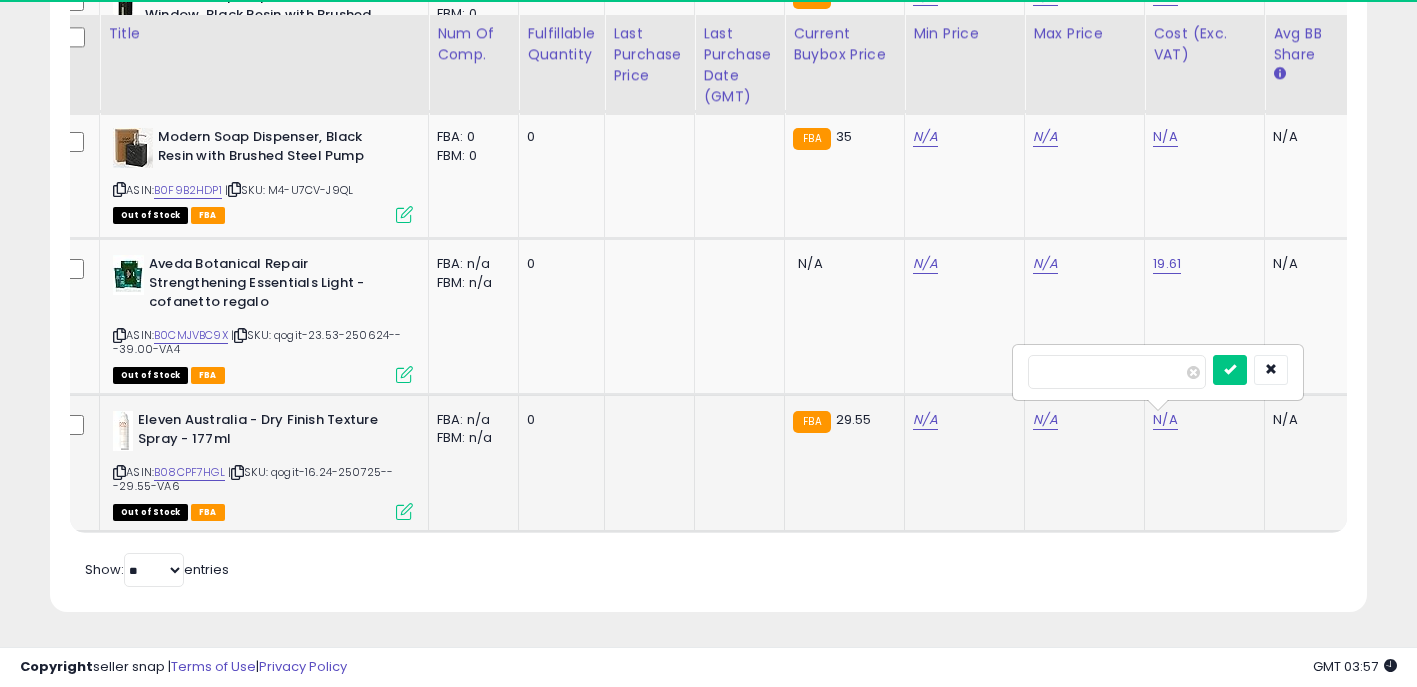 type on "*****" 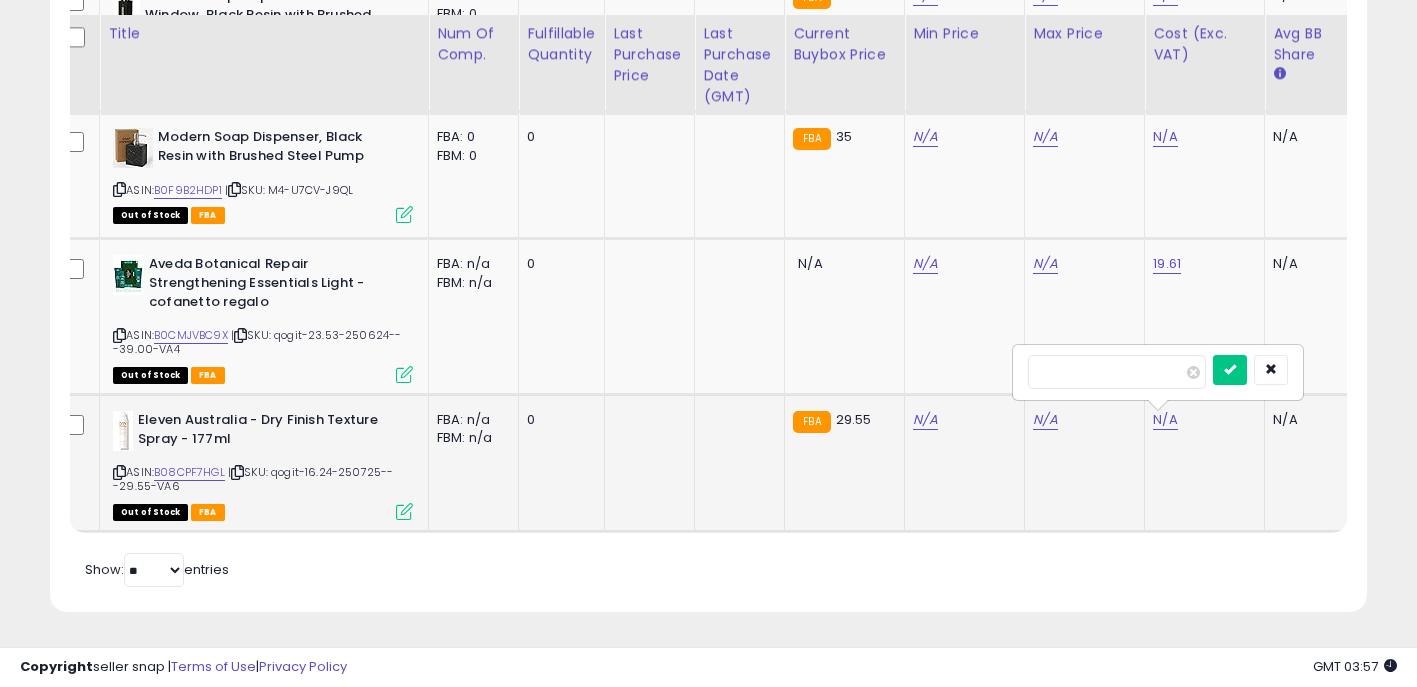 click at bounding box center (1230, 370) 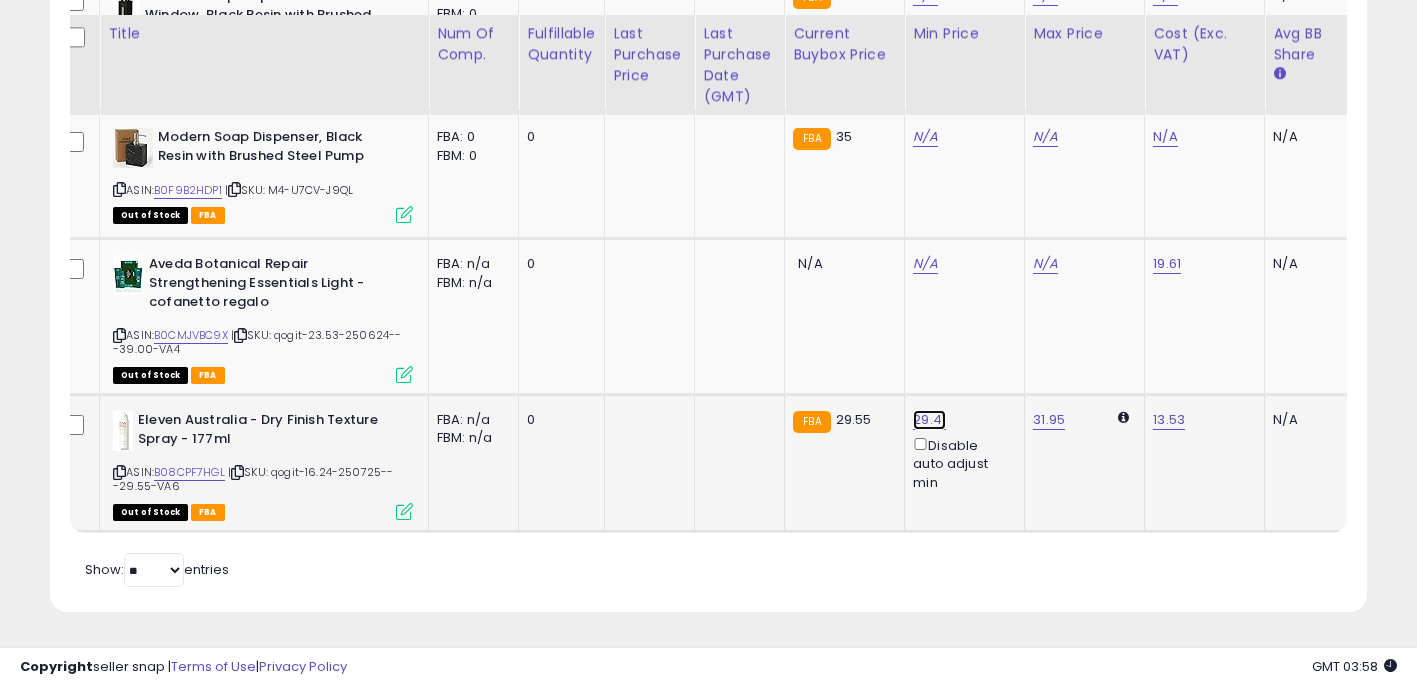 click on "29.41" at bounding box center (925, -729) 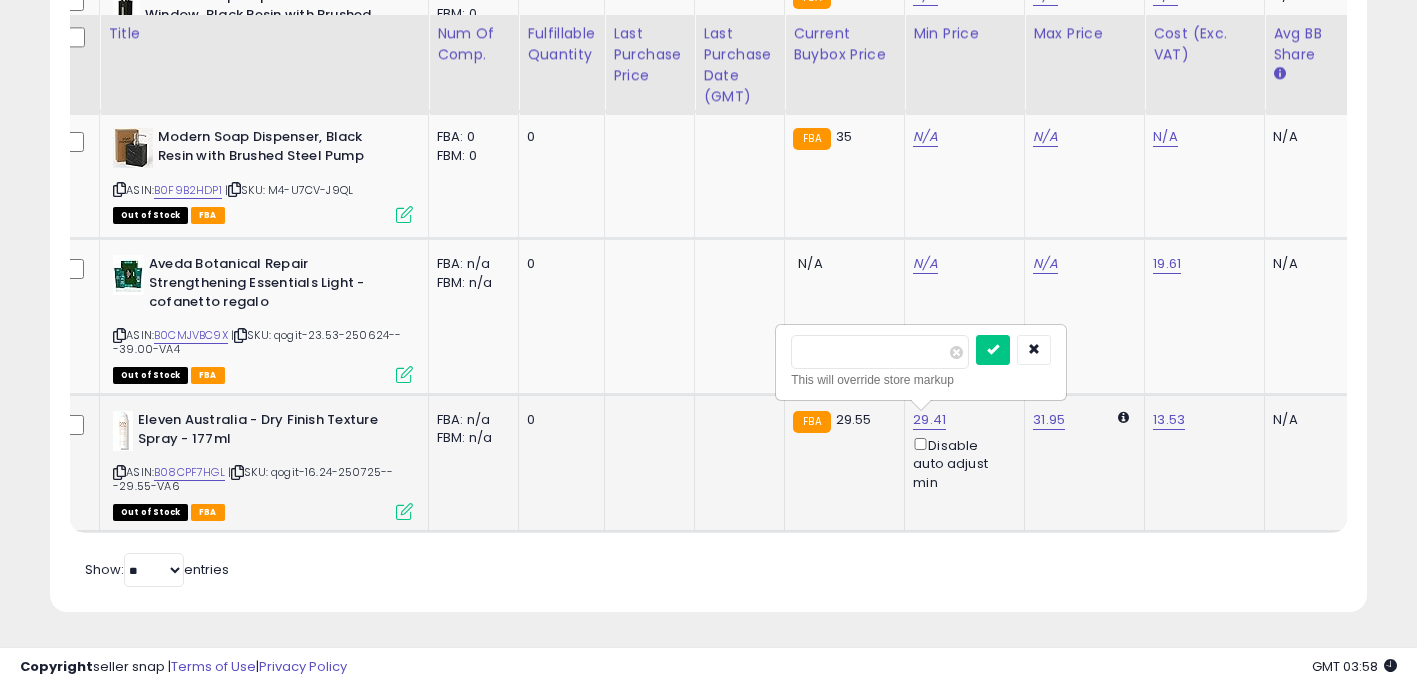 click on "*****" at bounding box center [880, 352] 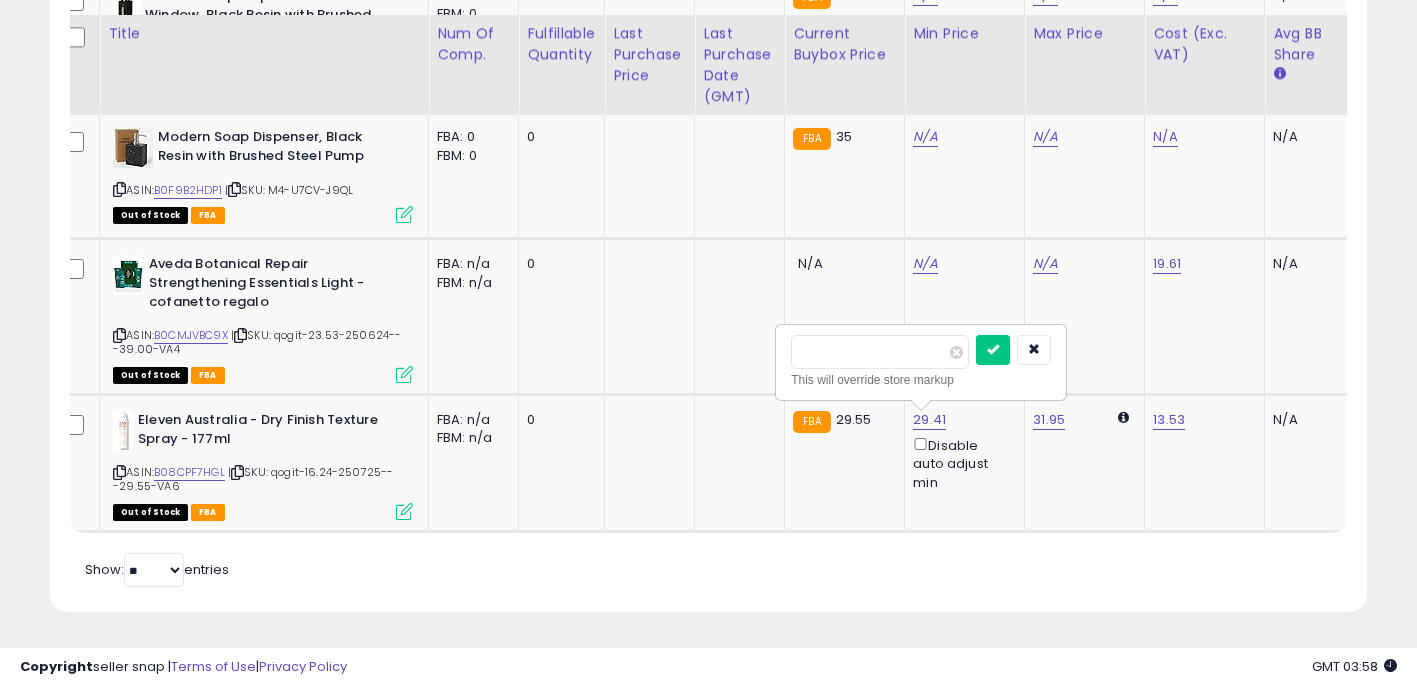 type on "*****" 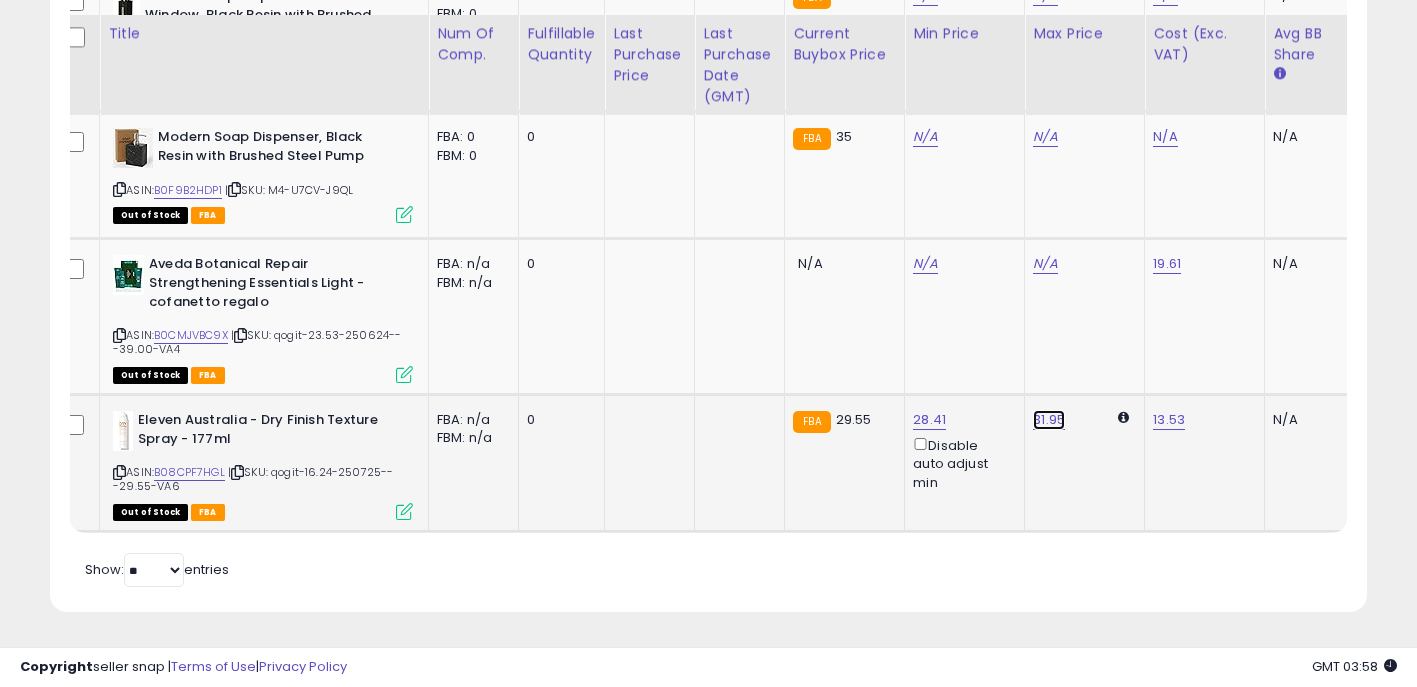 click on "31.95" at bounding box center [1045, -729] 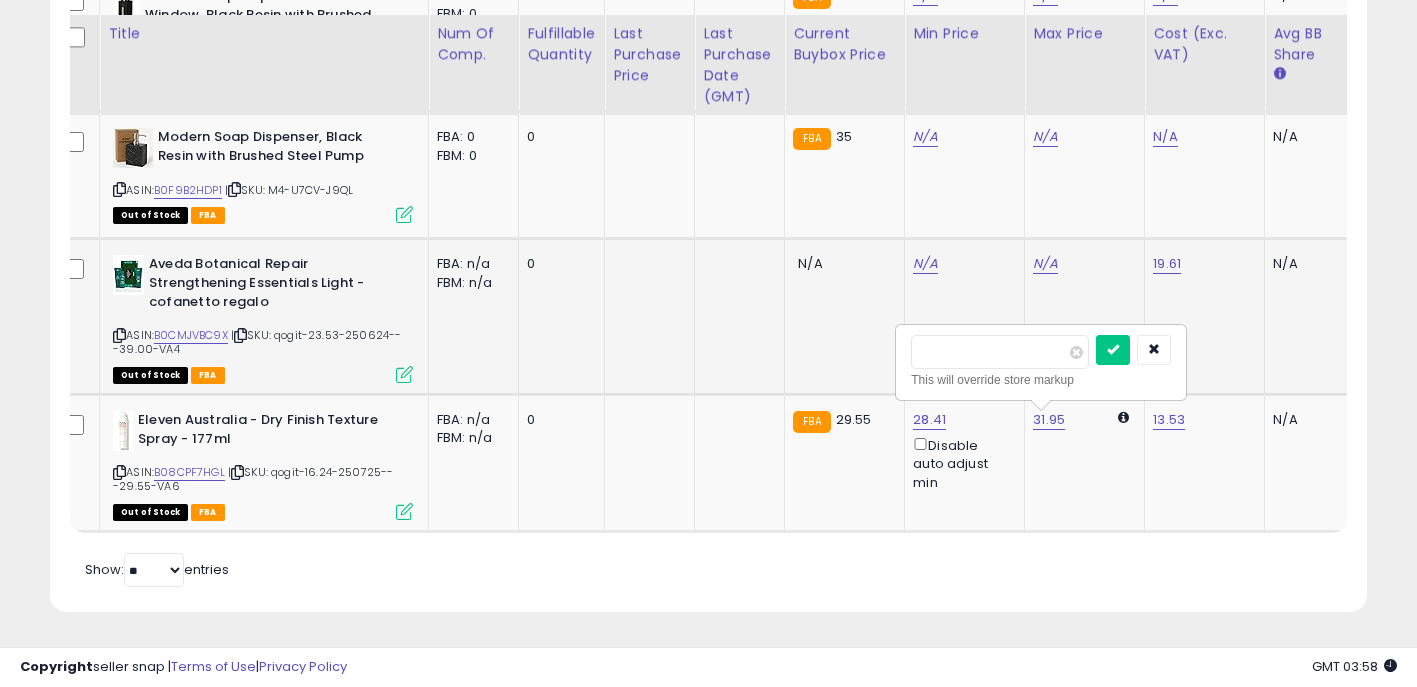 click on "Aveda Colour Conserve Strengthening Treatment (125ml)  ASIN:  B00H6P3AEK    |   SKU: qogit-9.92-24079---20.00-VA4 Out of Stock FBA
FBA: n/a
Low FBA: n/a
Low FBA Back Ordered: n/a
Low FBM: n/a
Low SFP: n/a
FBM: n/a" at bounding box center (2590, -111) 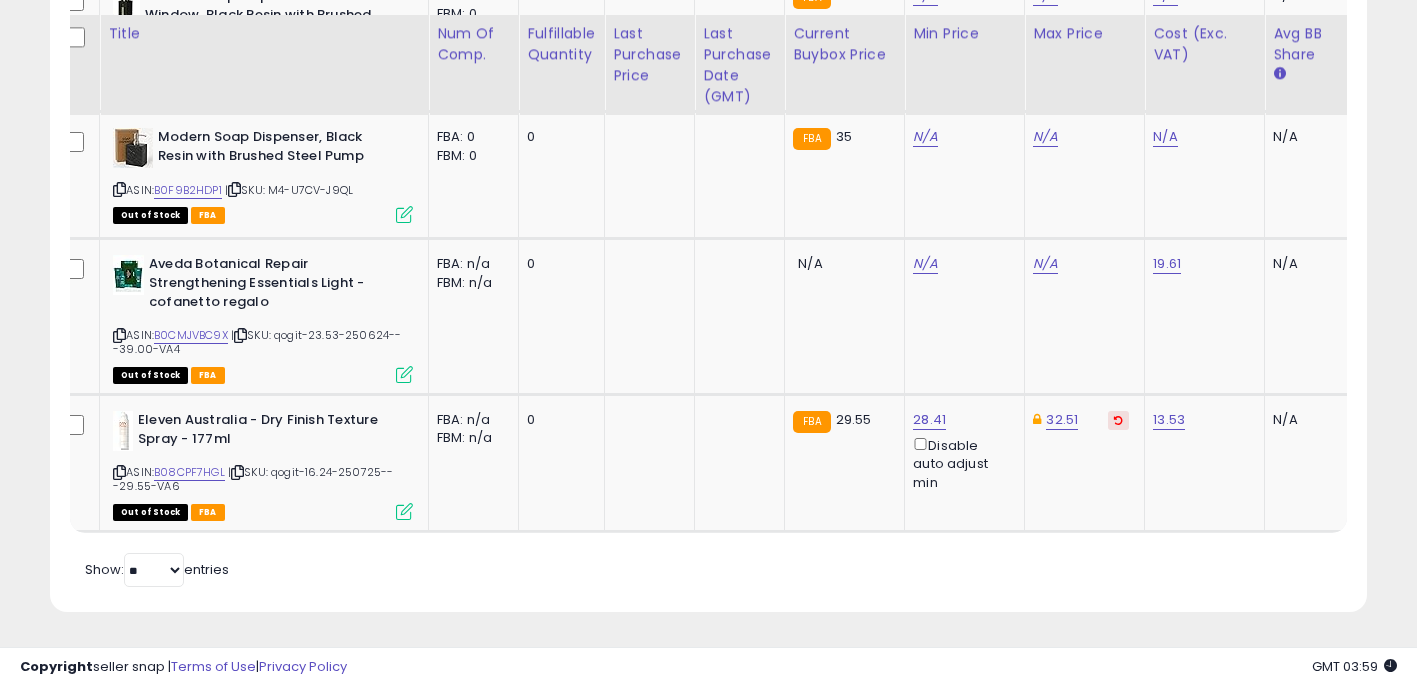 scroll, scrollTop: 0, scrollLeft: 419, axis: horizontal 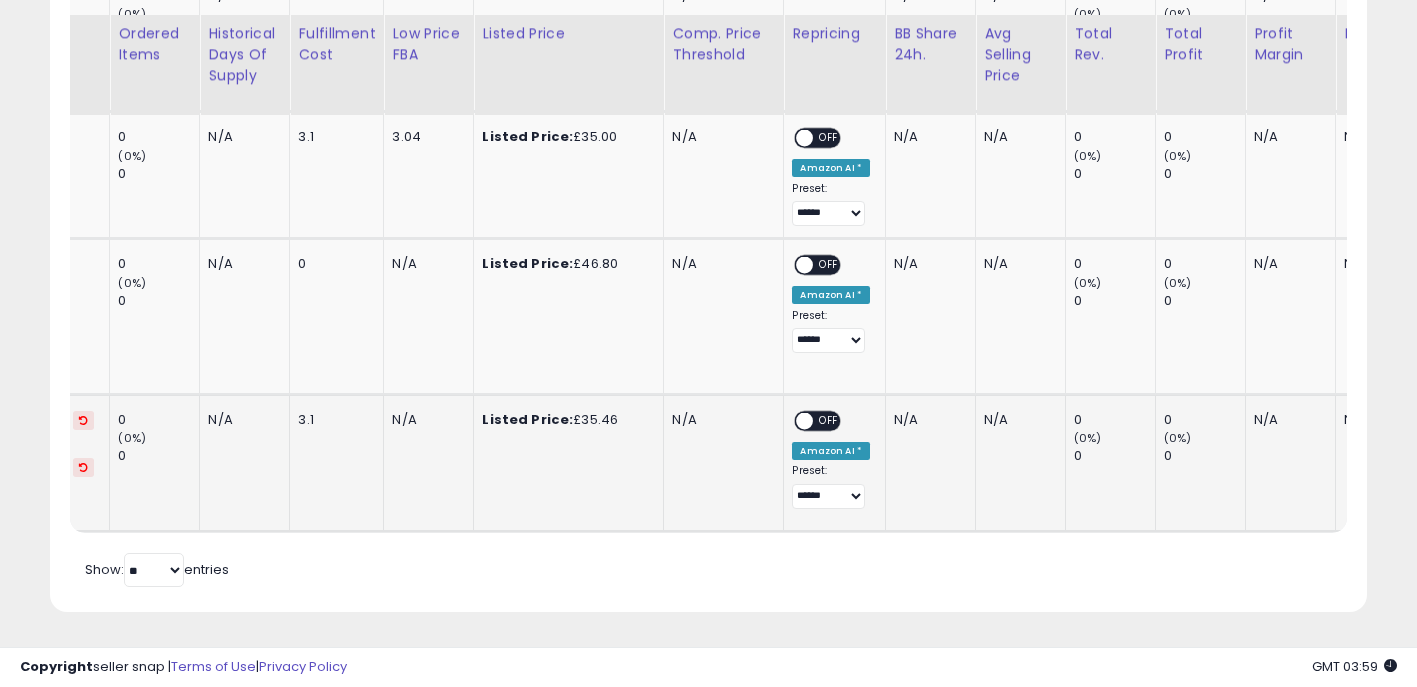 click on "OFF" at bounding box center (830, 421) 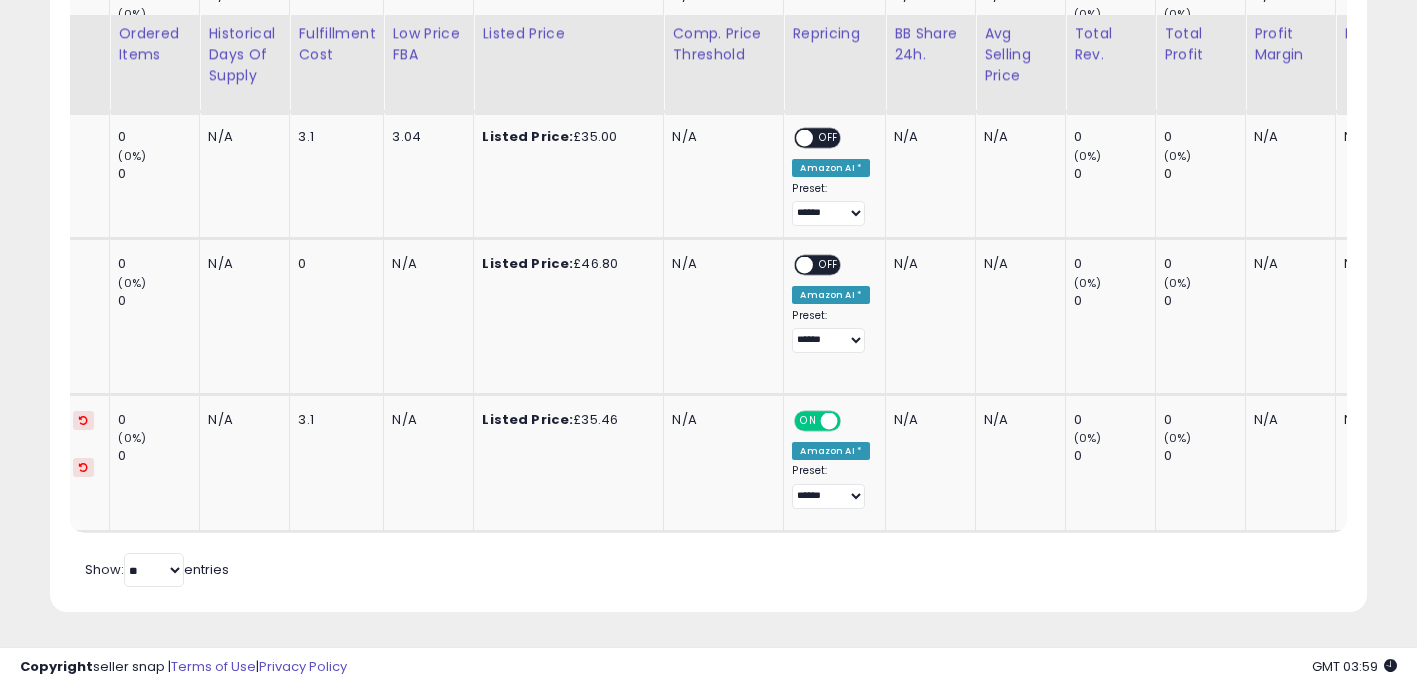scroll, scrollTop: 0, scrollLeft: 59, axis: horizontal 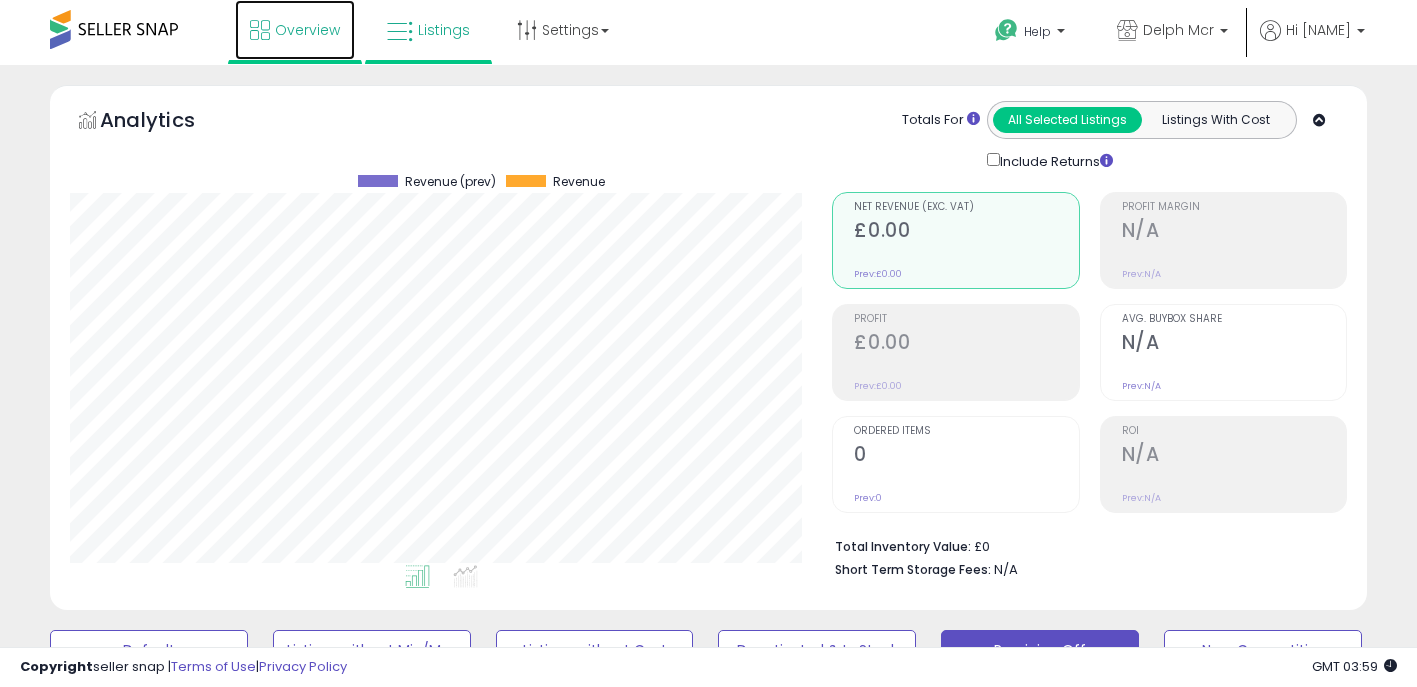 click on "Overview" at bounding box center (295, 30) 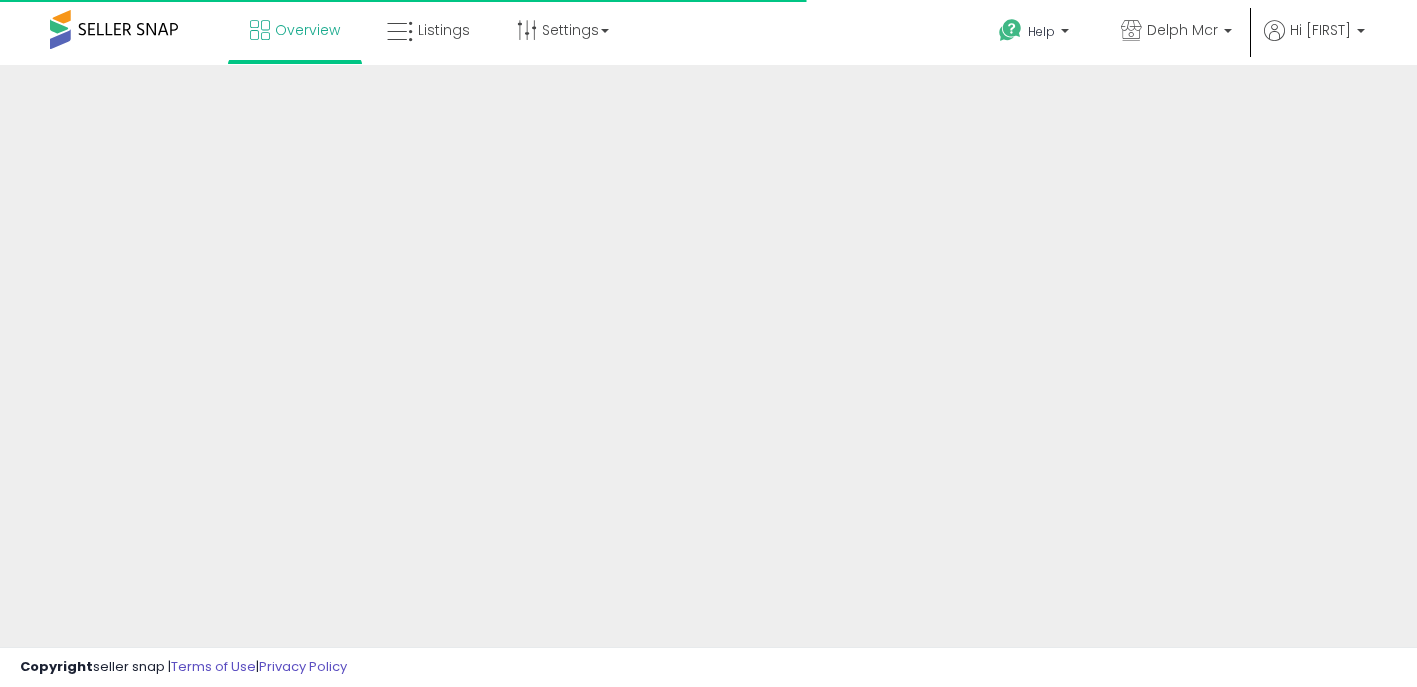 scroll, scrollTop: 0, scrollLeft: 0, axis: both 